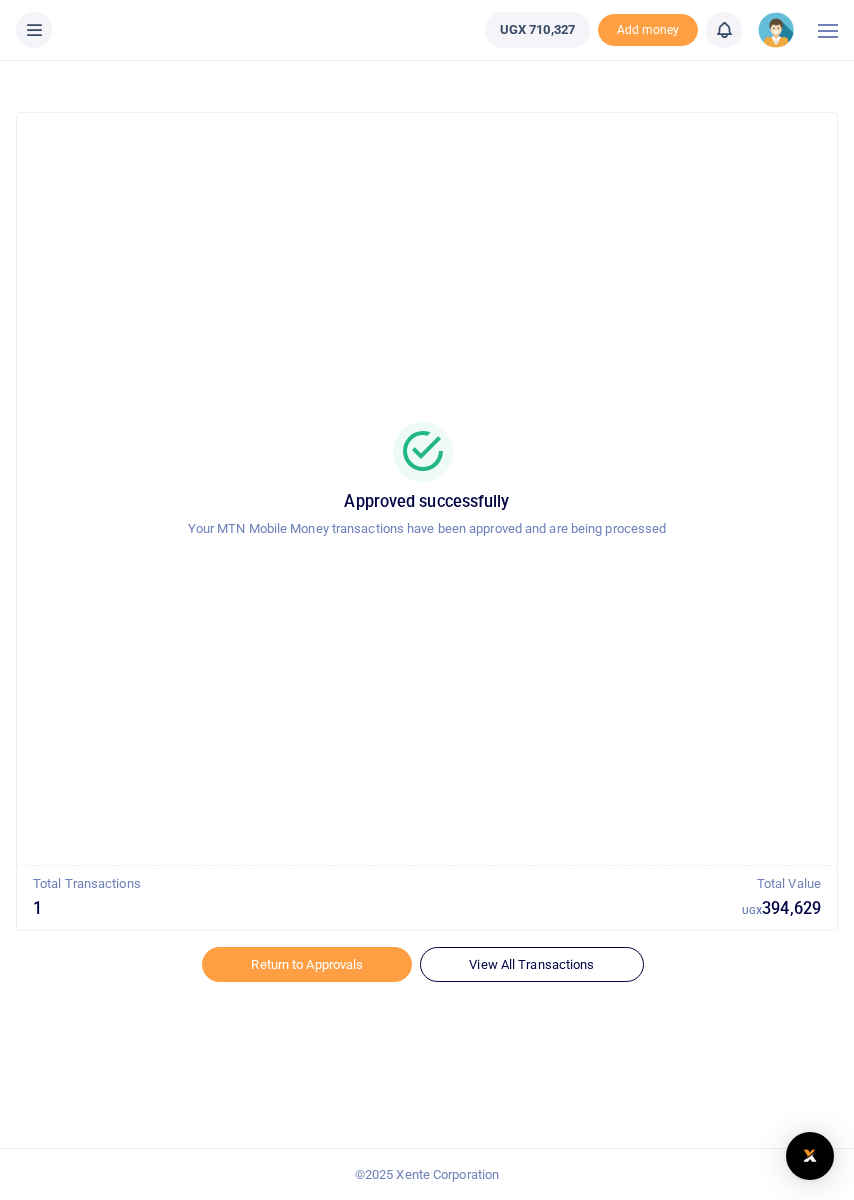 scroll, scrollTop: 0, scrollLeft: 0, axis: both 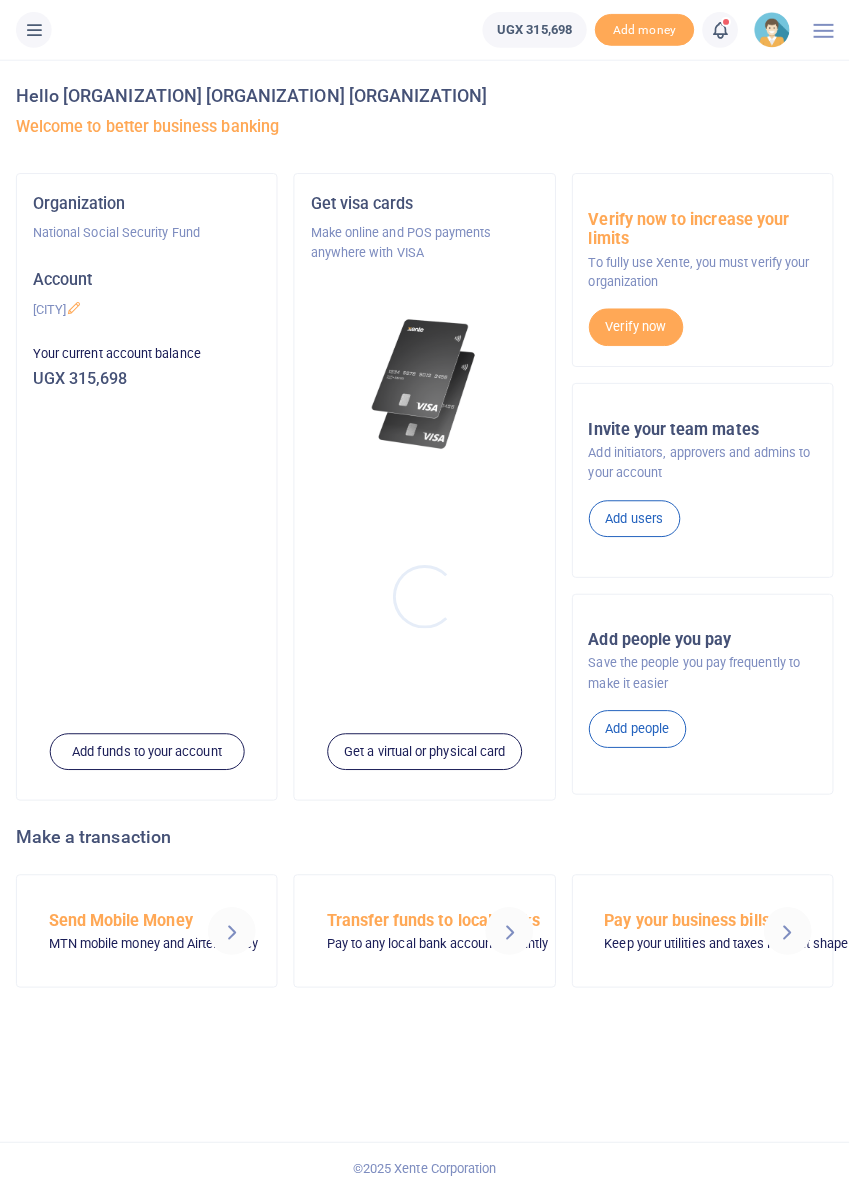 click at bounding box center (427, 600) 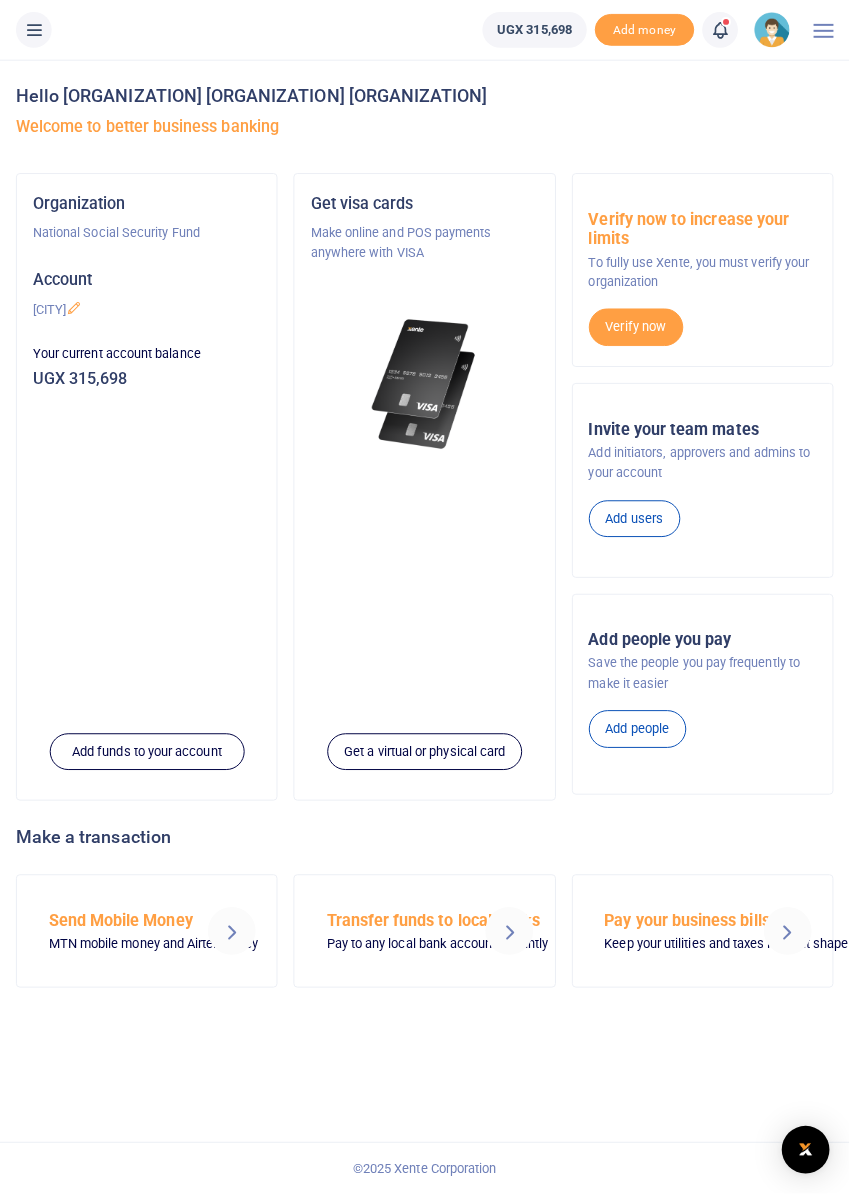 click at bounding box center [724, 30] 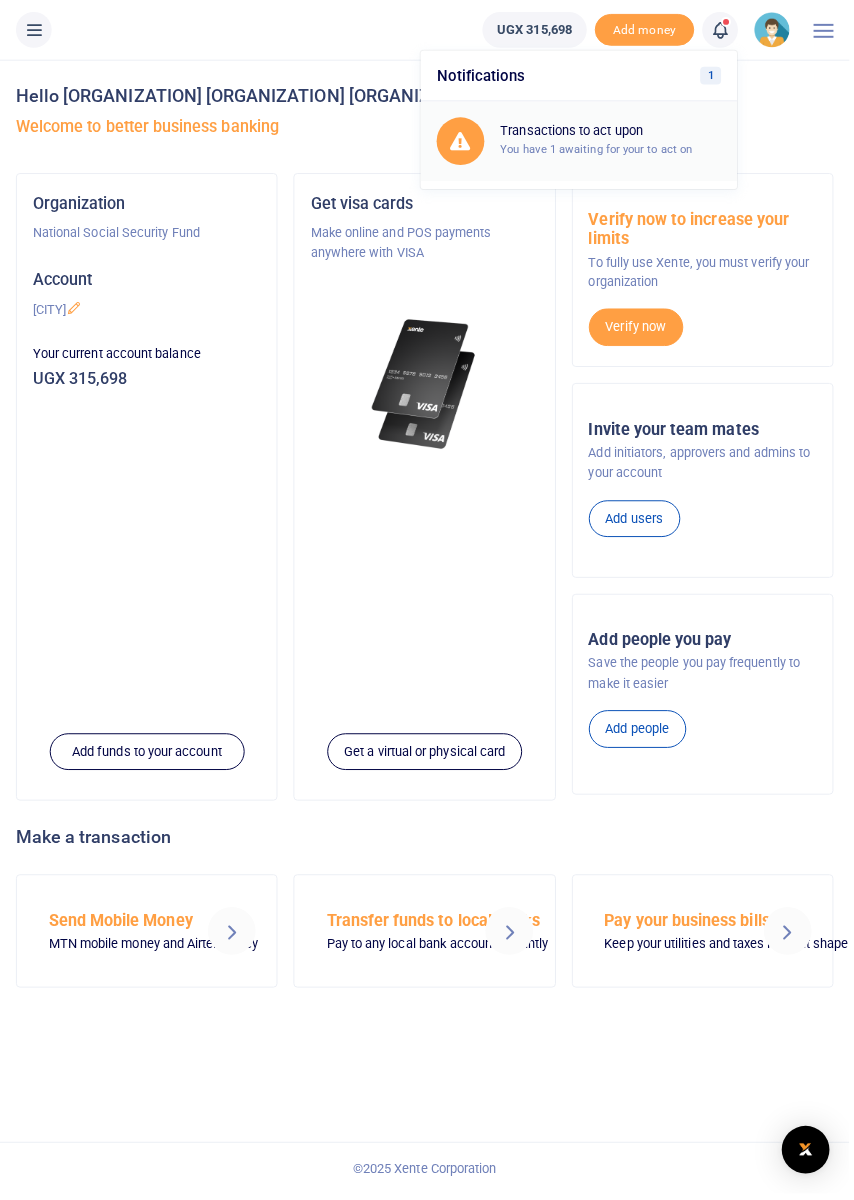 click on "Transactions to act upon" at bounding box center [614, 132] 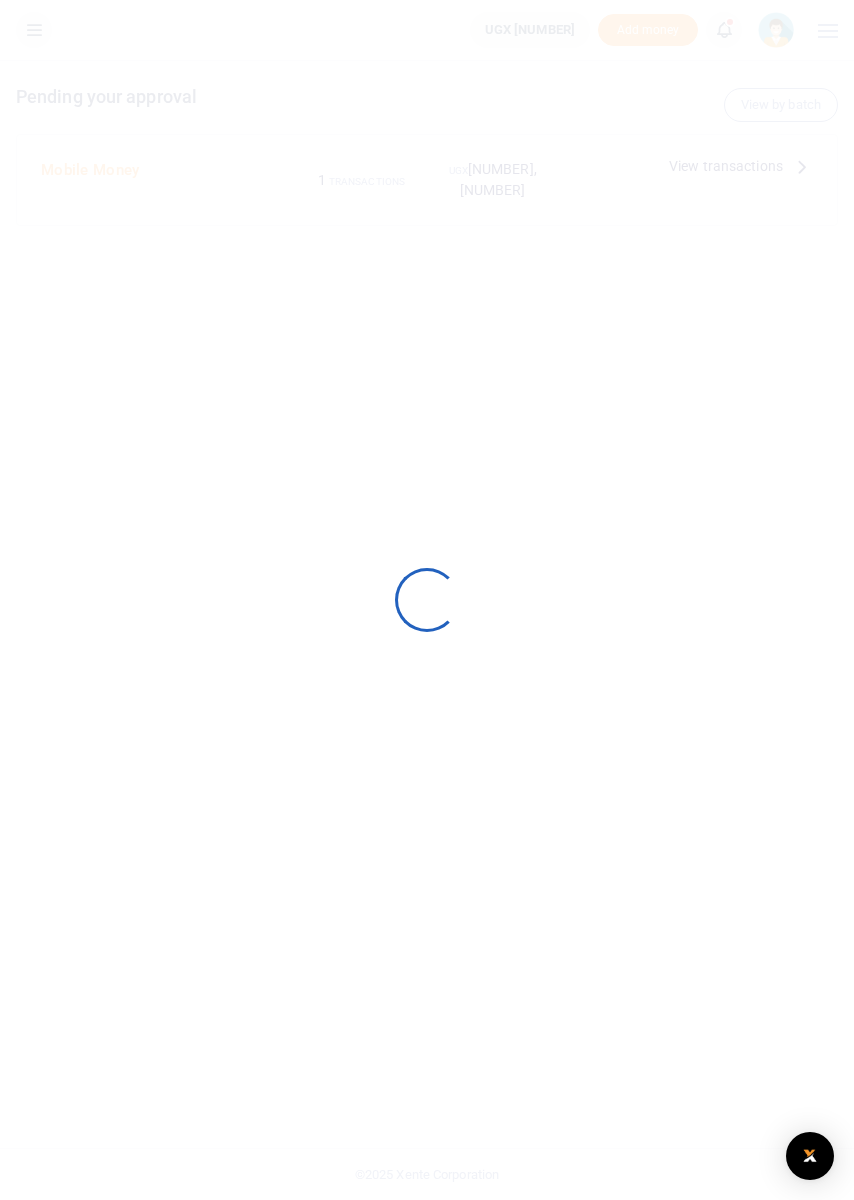 scroll, scrollTop: 0, scrollLeft: 0, axis: both 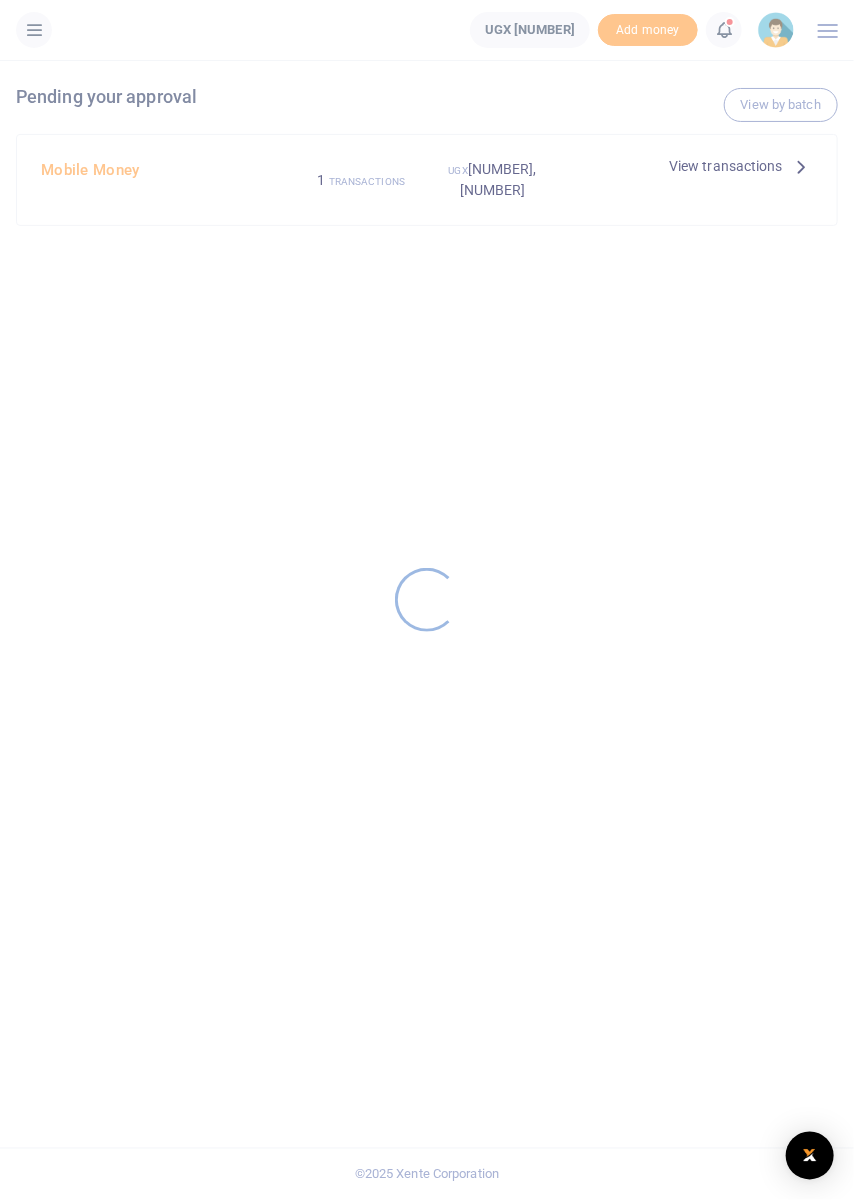click at bounding box center (427, 600) 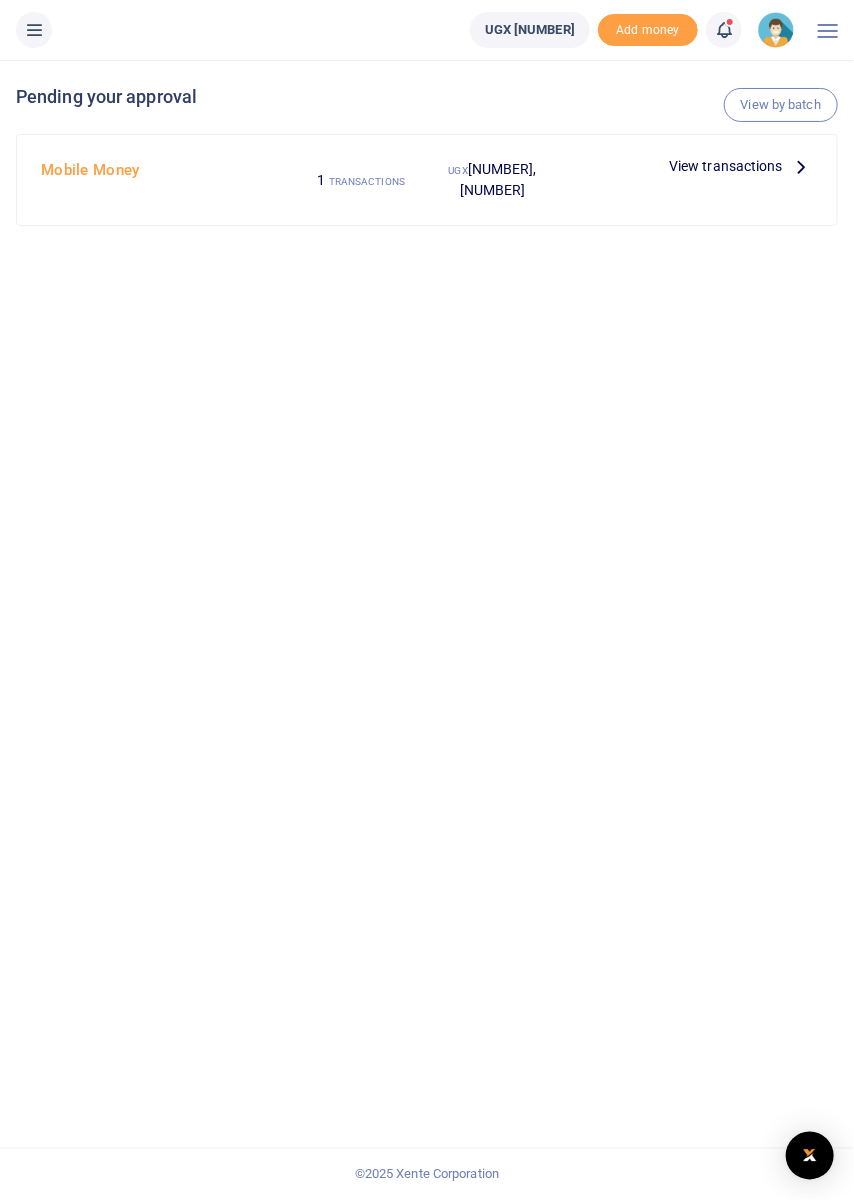 click at bounding box center [802, 166] 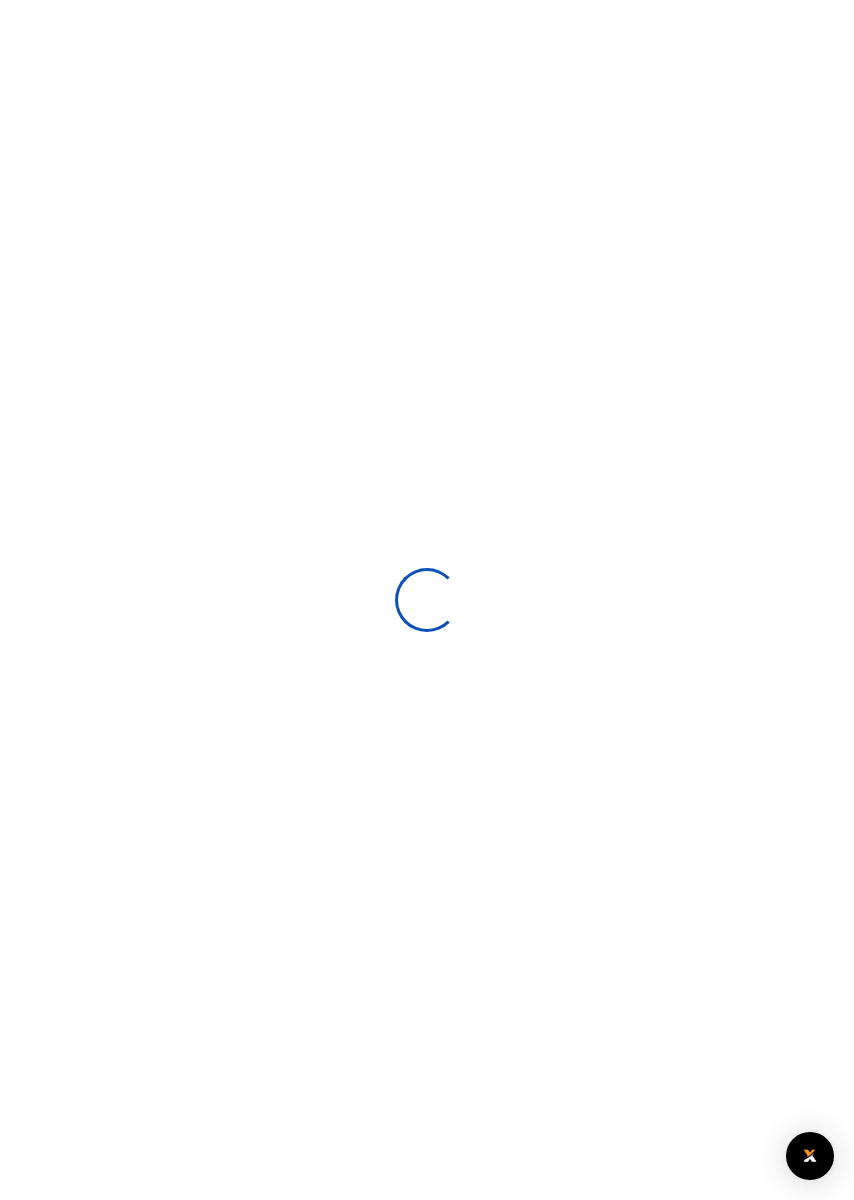 scroll, scrollTop: 0, scrollLeft: 0, axis: both 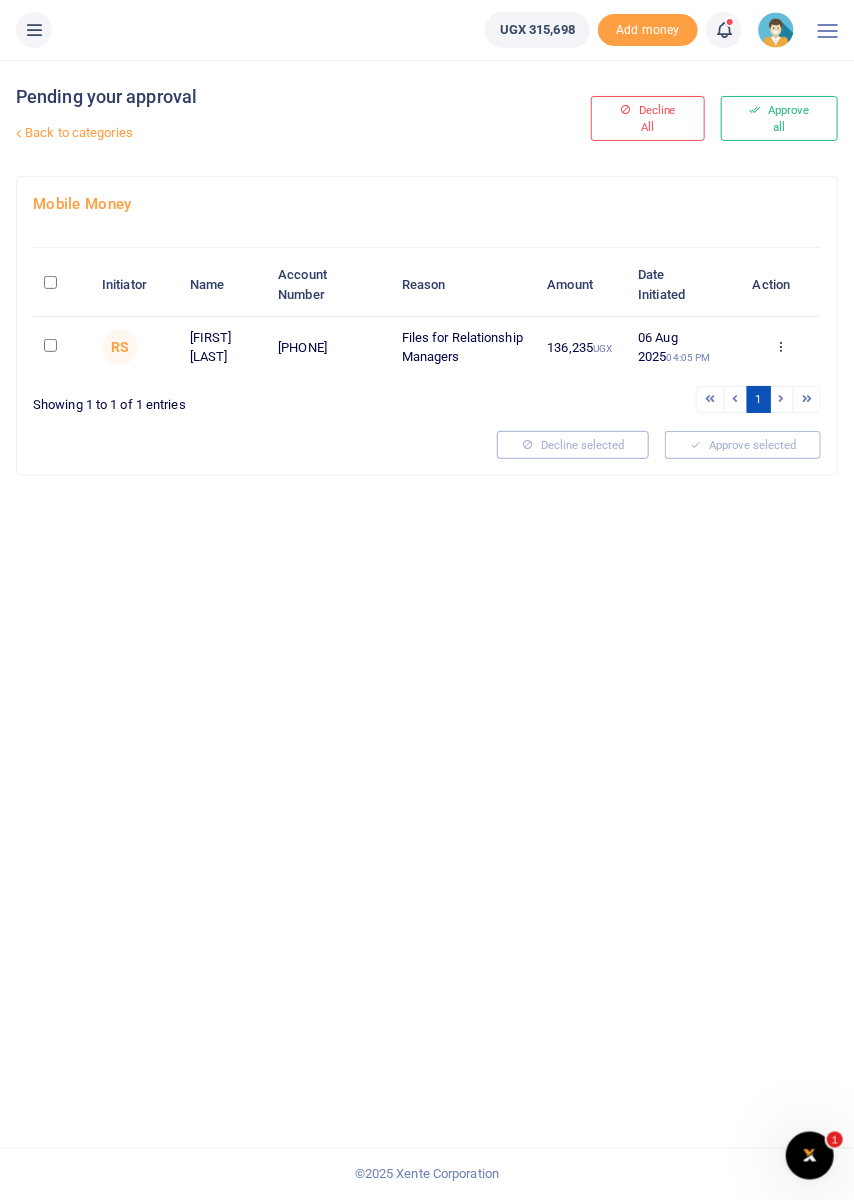 click on "Approve
Decline
Details" at bounding box center (781, 348) 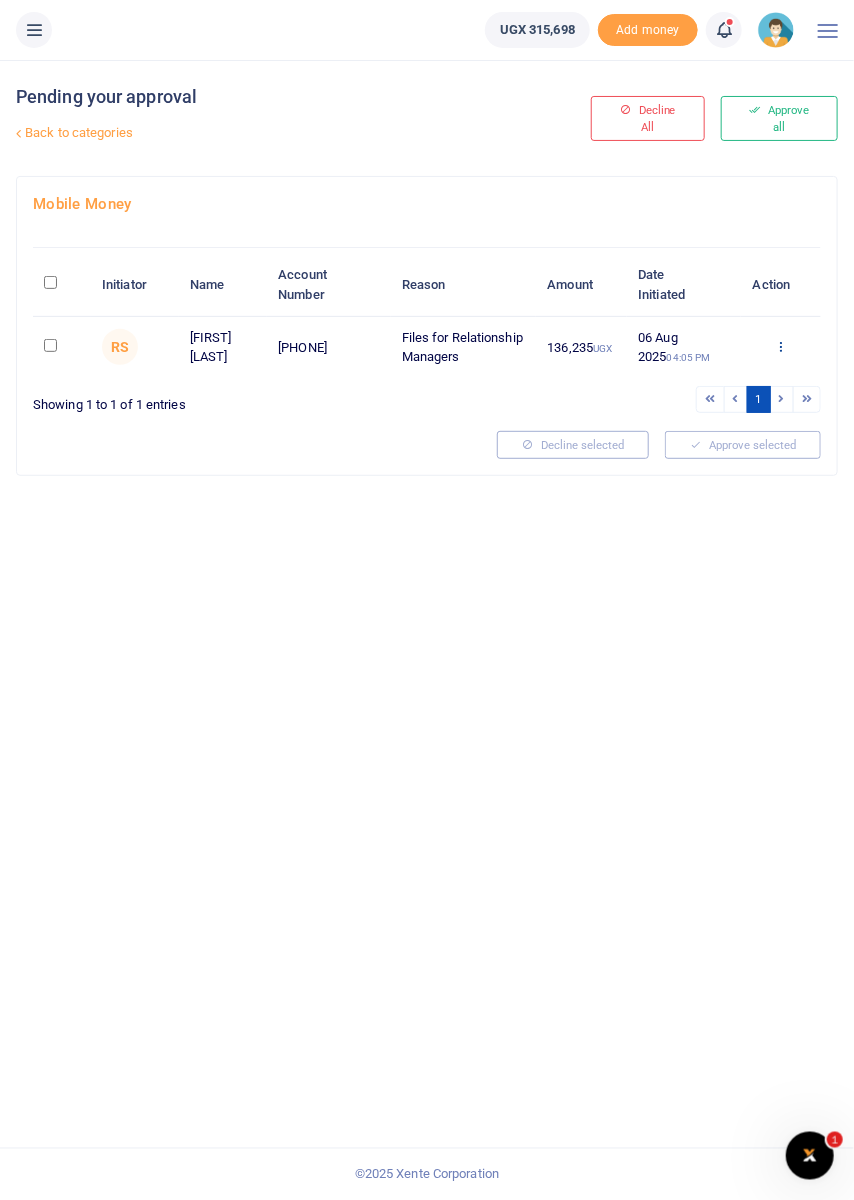 click at bounding box center [780, 346] 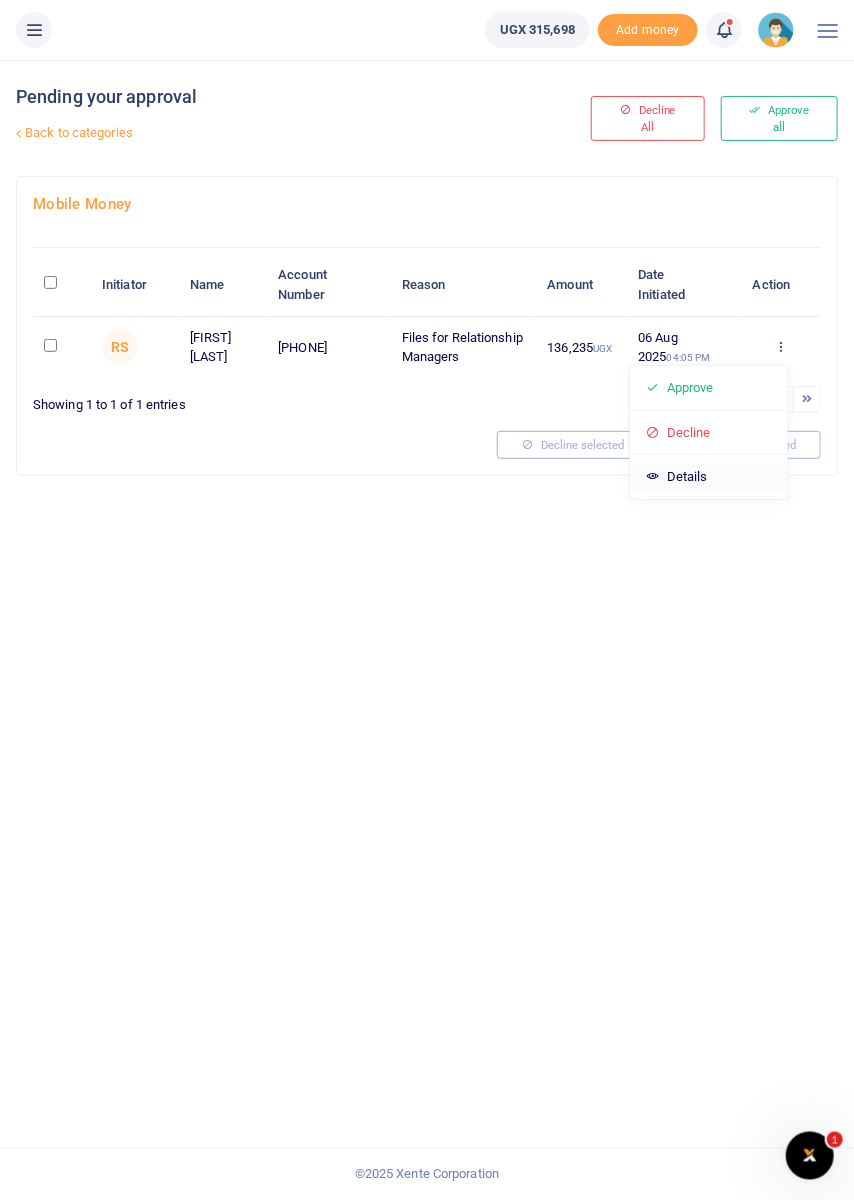 click on "Details" at bounding box center (709, 477) 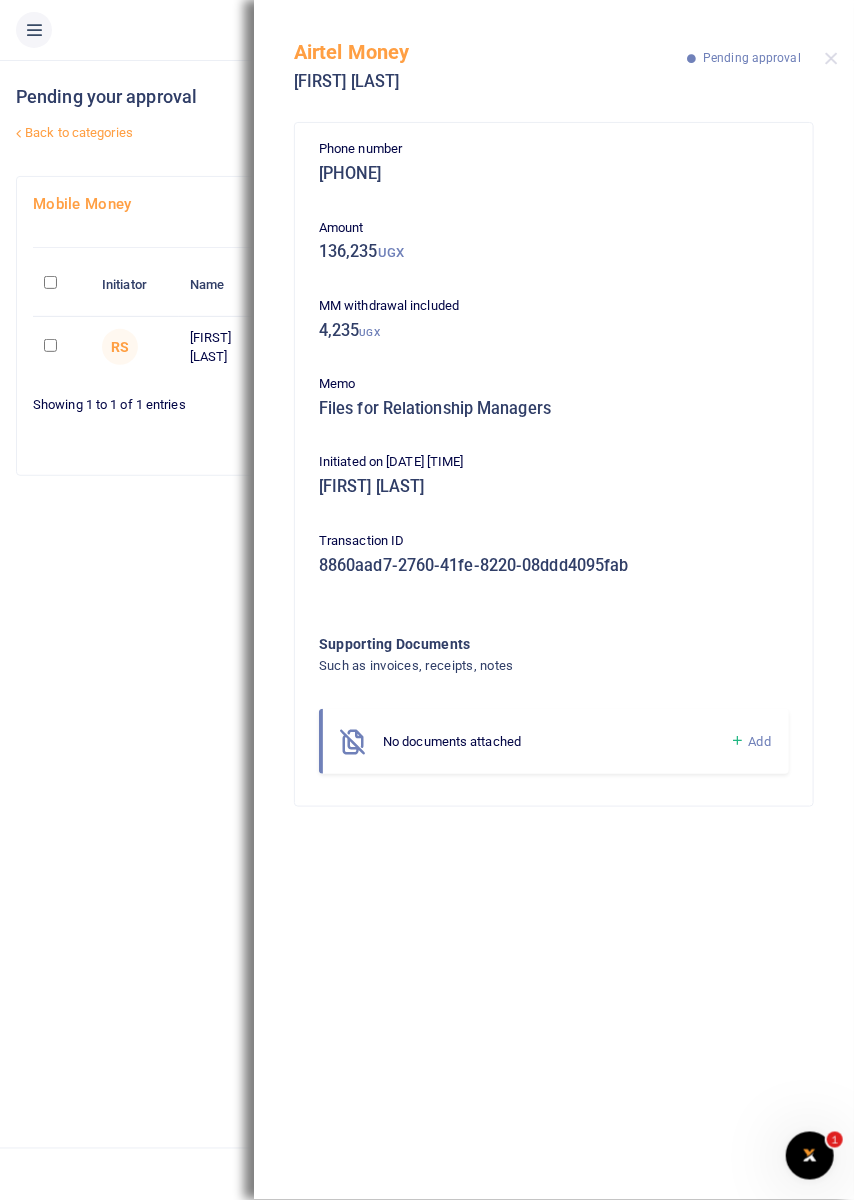 click on "Pending your approval
Back to categories
Decline All
Approve all
Mobile Money
Initiator Name Account Number Reason Amount Date Initiated Action
RS
Nancy Achola 256758227496 Files for Relationship Managers 136,235  UGX  06 Aug 2025  04:05 PM
1" at bounding box center [427, 630] 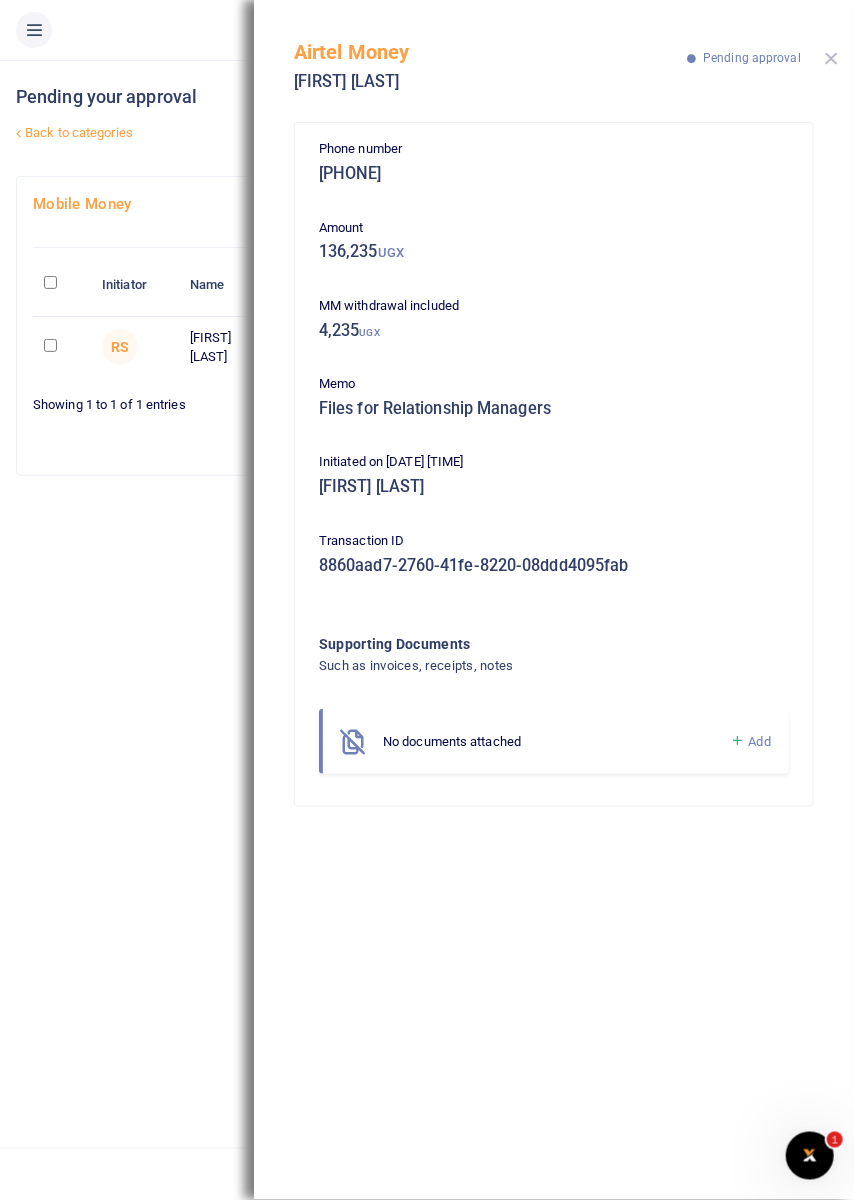 click at bounding box center (831, 58) 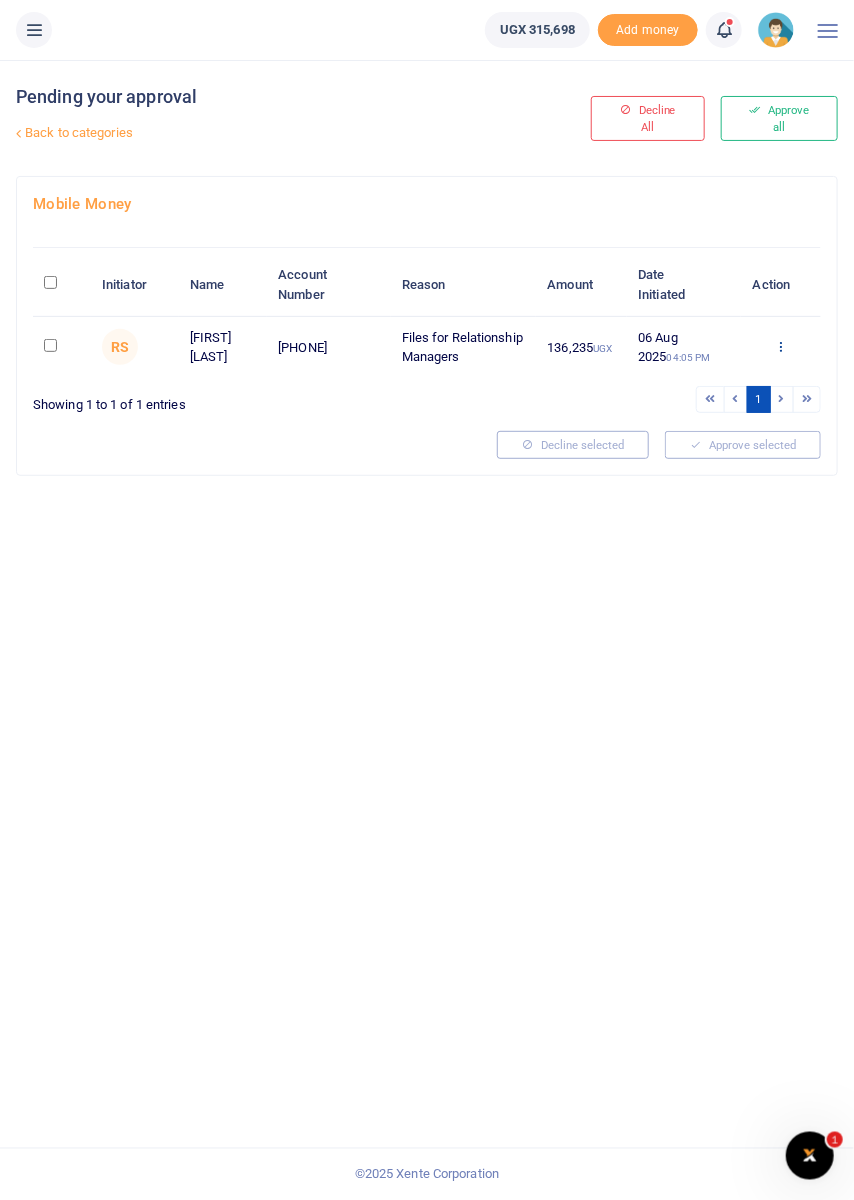 click at bounding box center (780, 346) 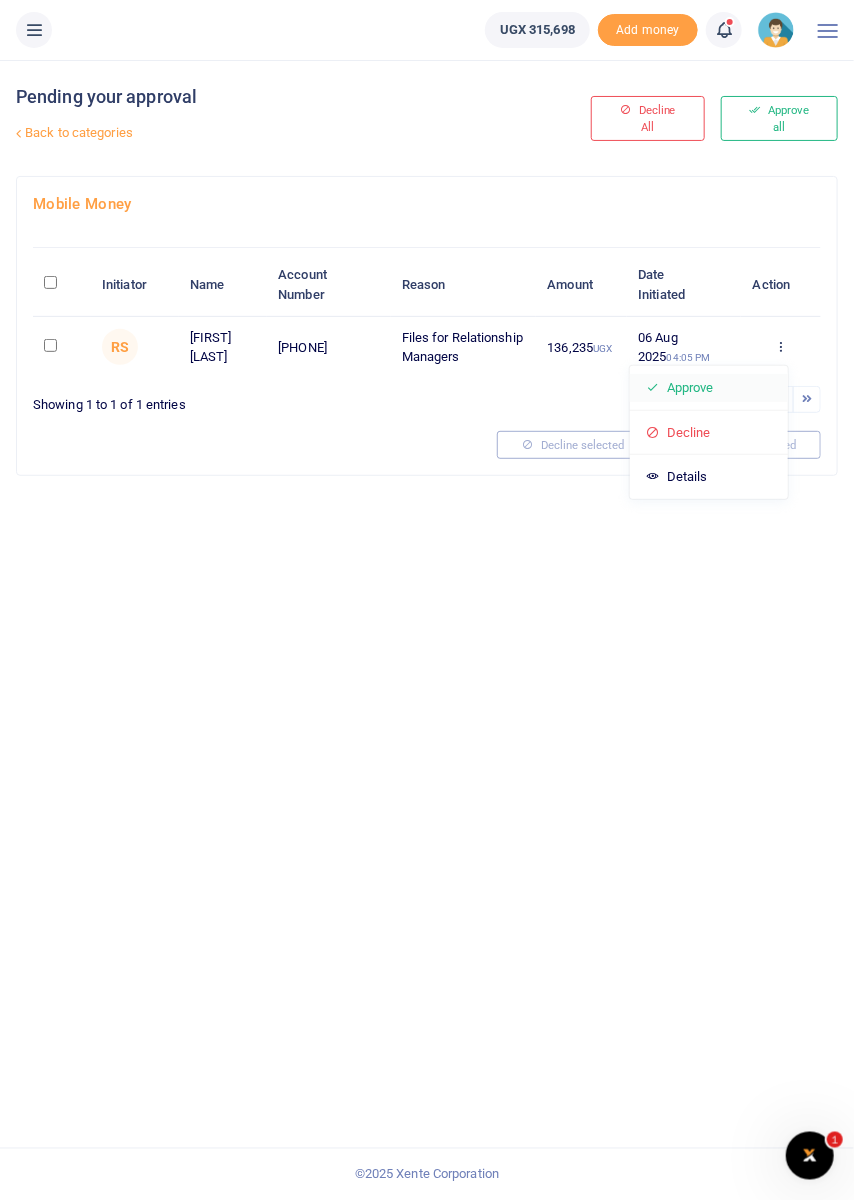 click on "Approve" at bounding box center (709, 388) 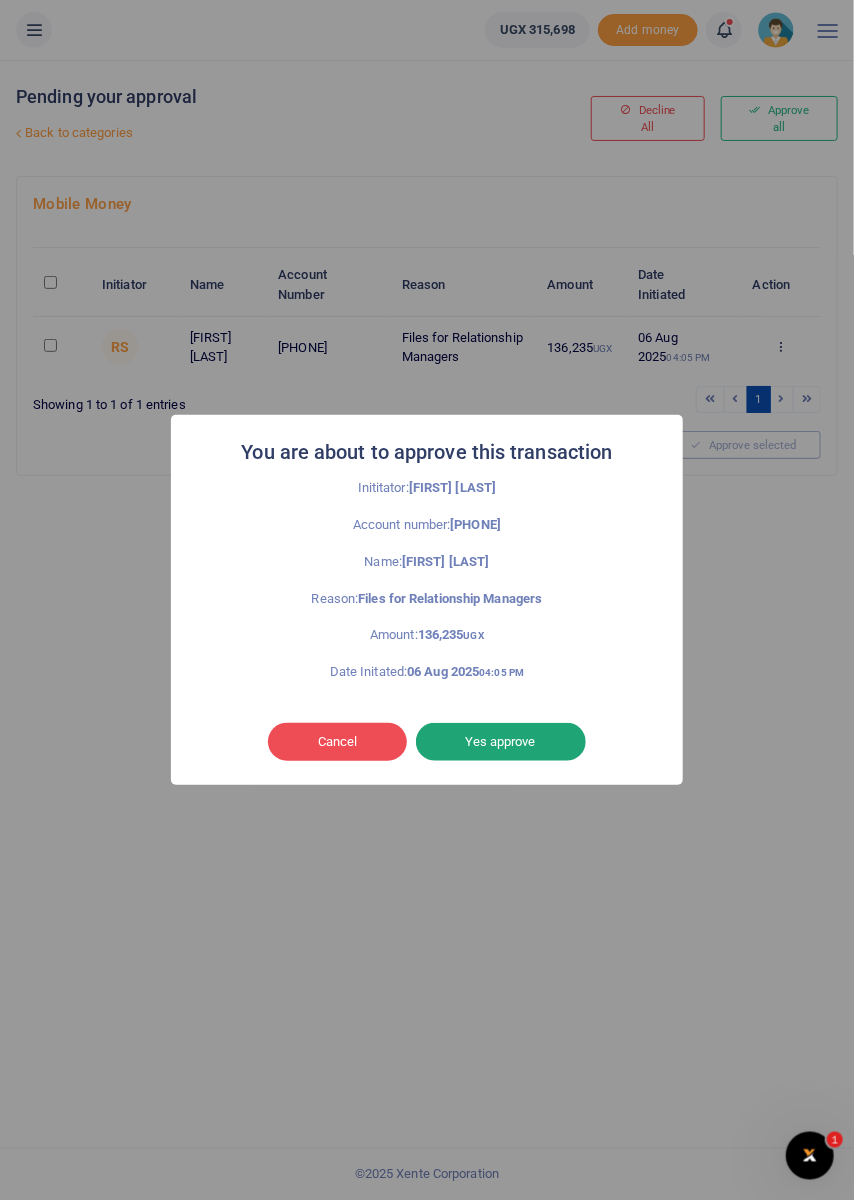 click on "Yes approve" at bounding box center (501, 742) 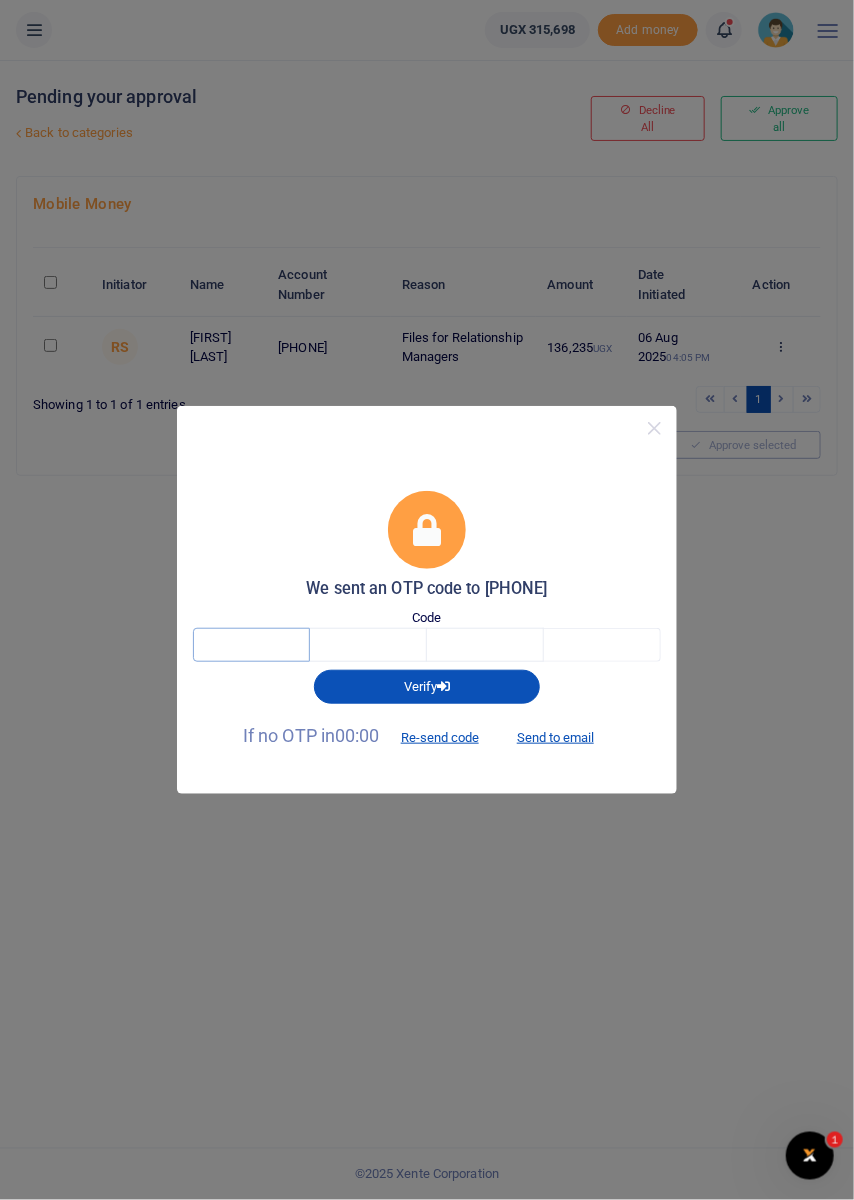 click at bounding box center [251, 645] 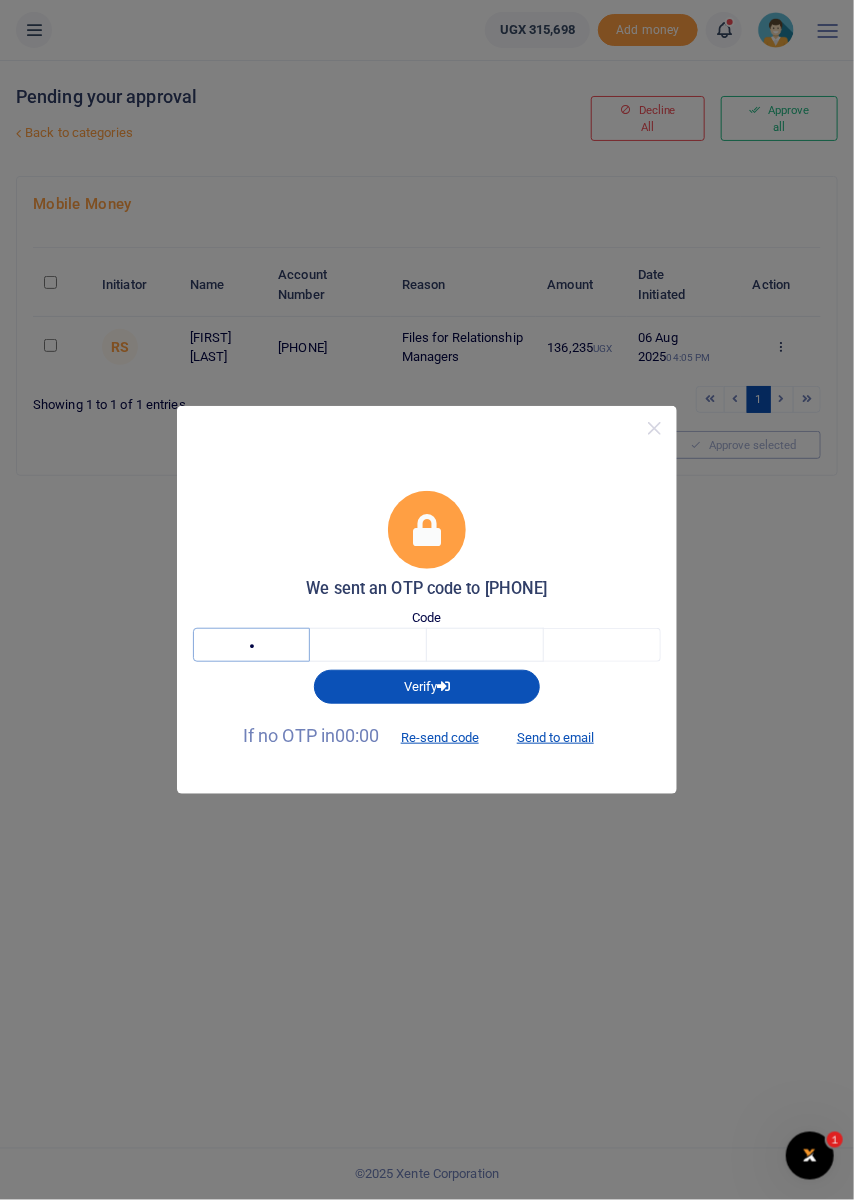 type on "8" 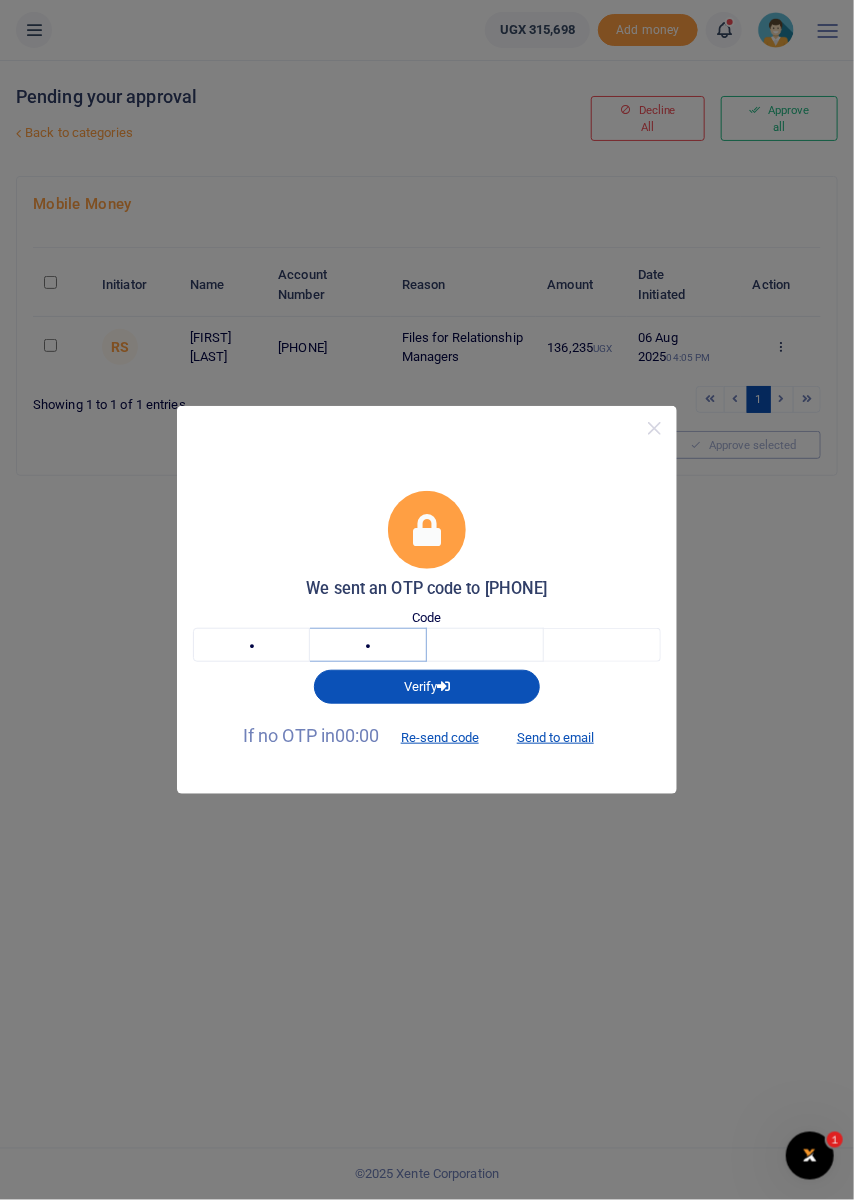 type on "3" 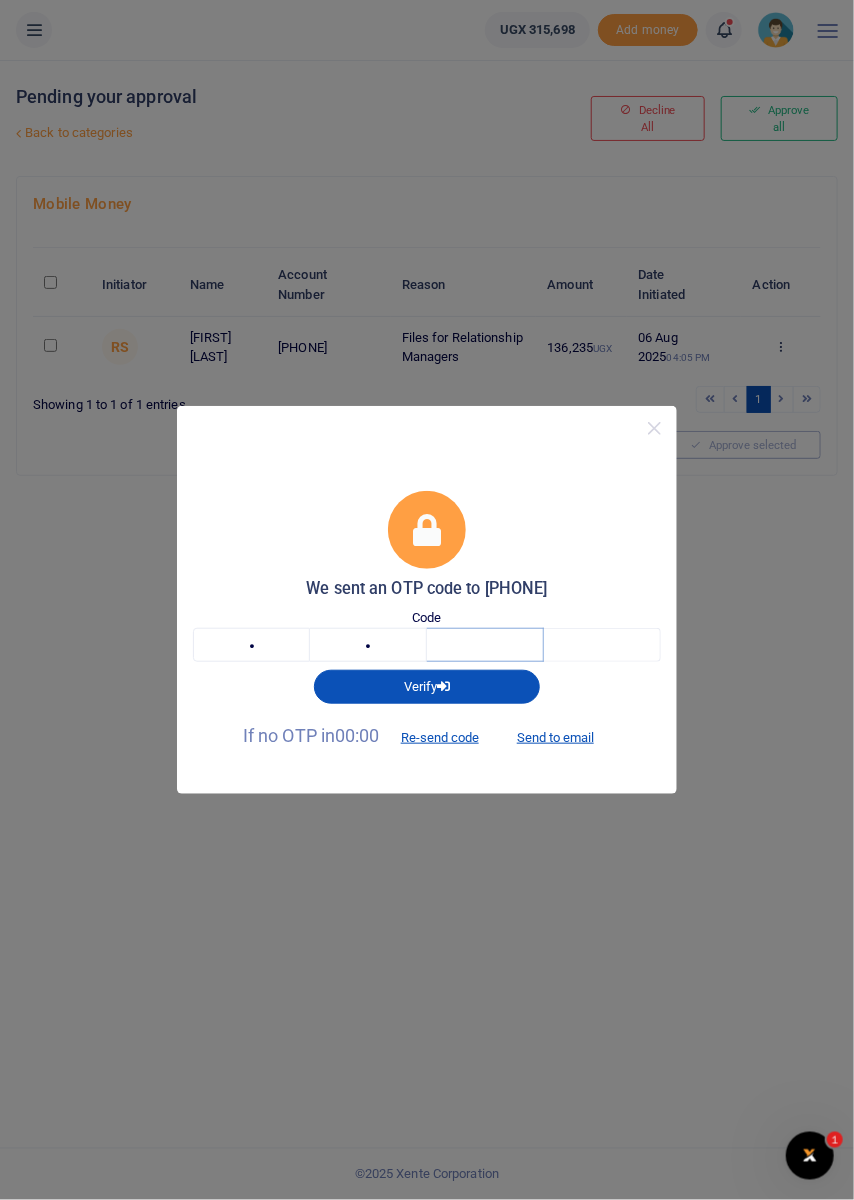 type on "7" 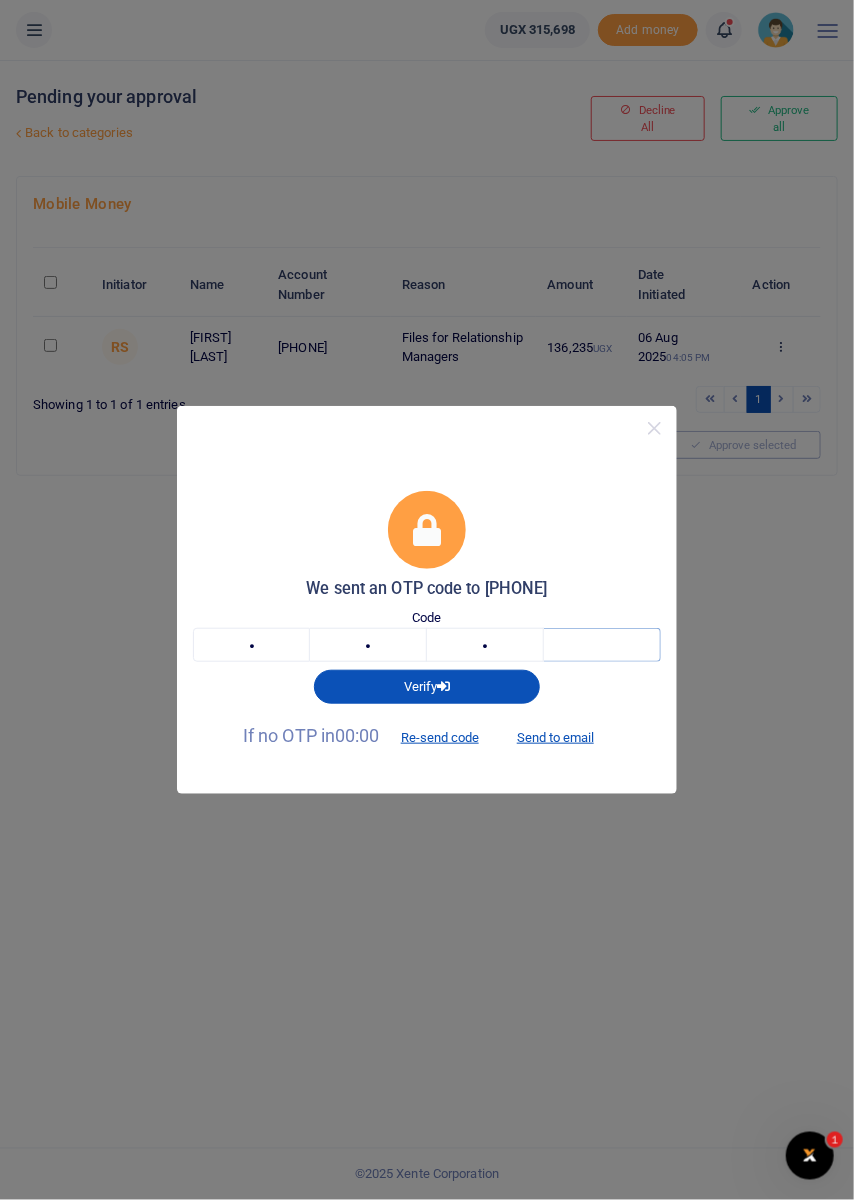 type on "5" 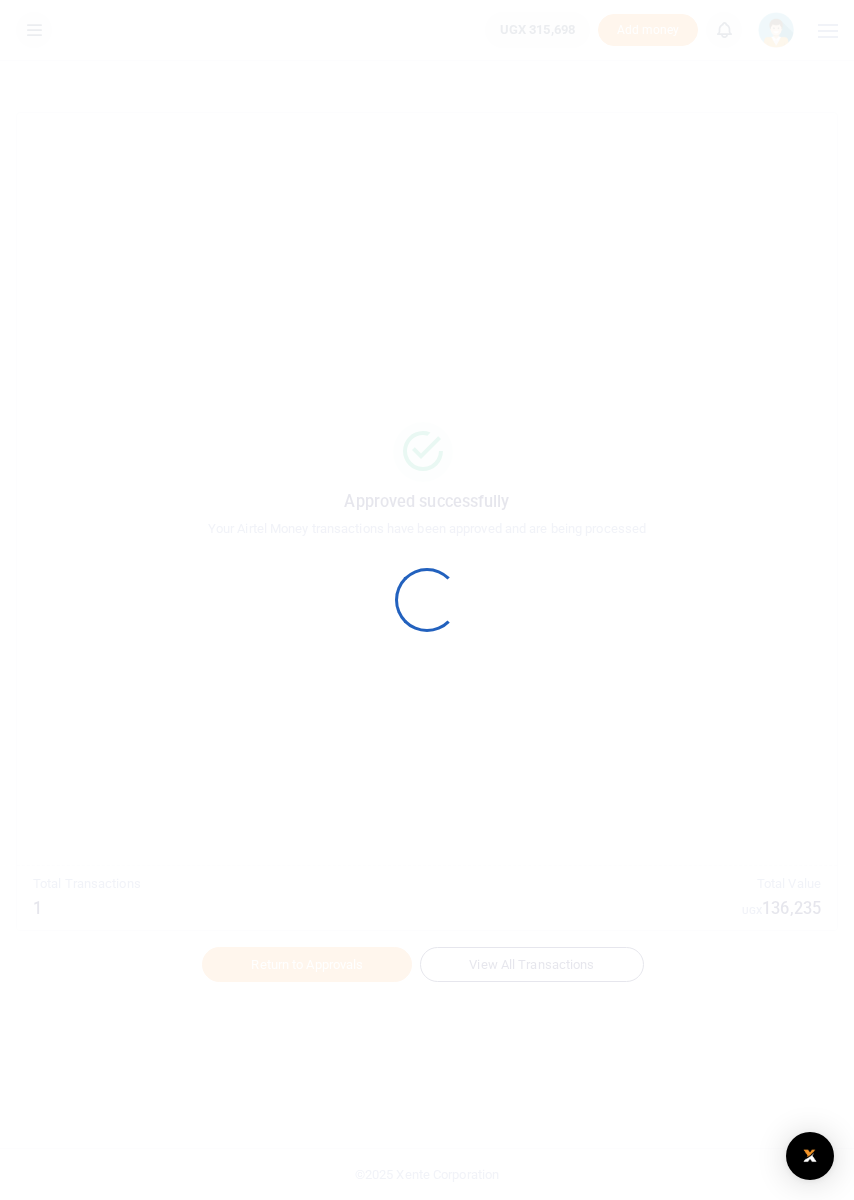 scroll, scrollTop: 0, scrollLeft: 0, axis: both 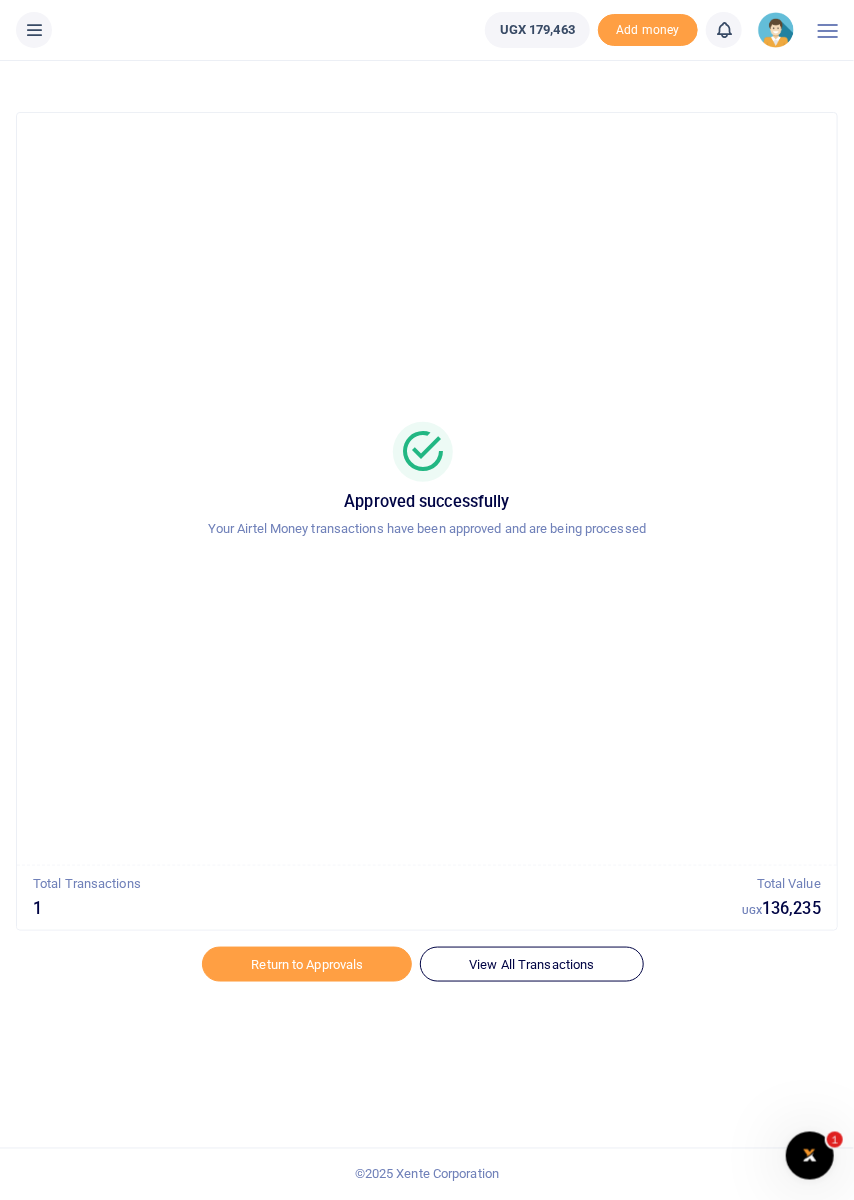 click at bounding box center (724, 30) 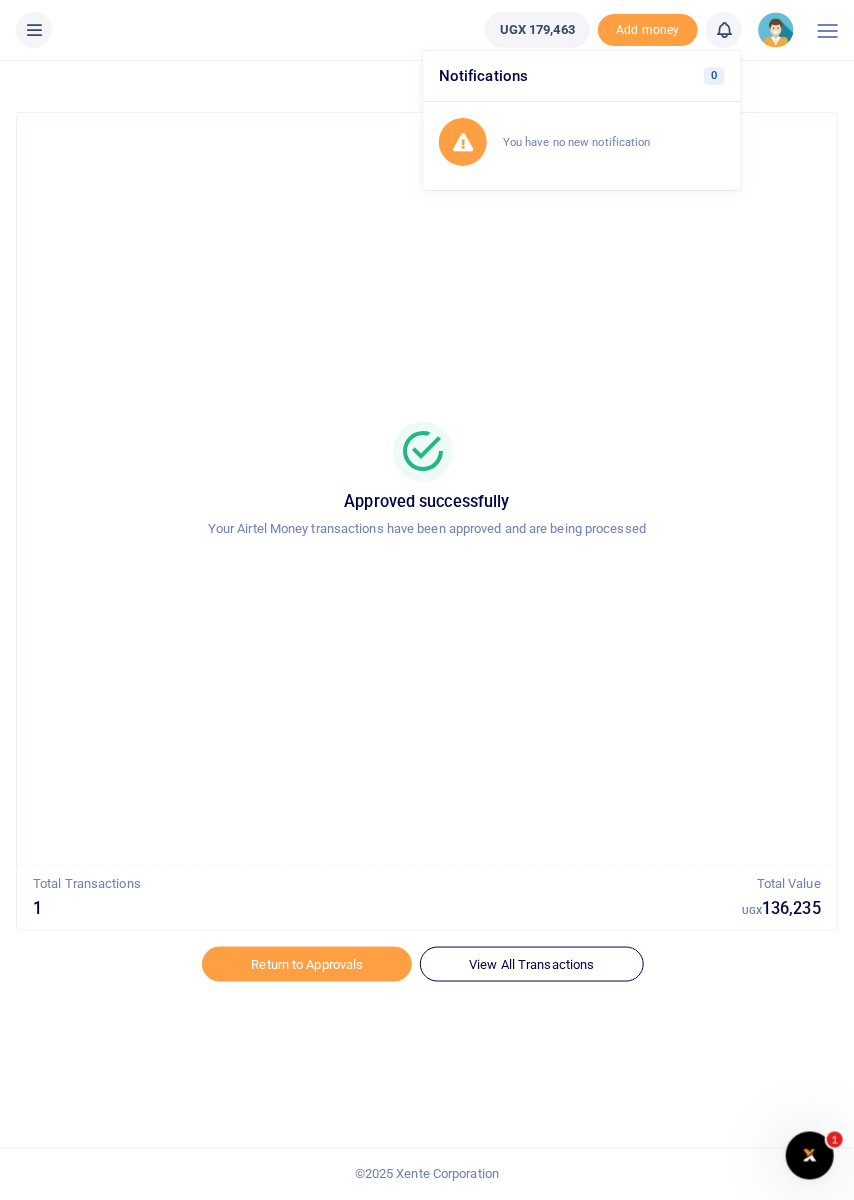 click on "Approved successfully
Your Airtel Money transactions have been approved and are being processed" at bounding box center (427, 489) 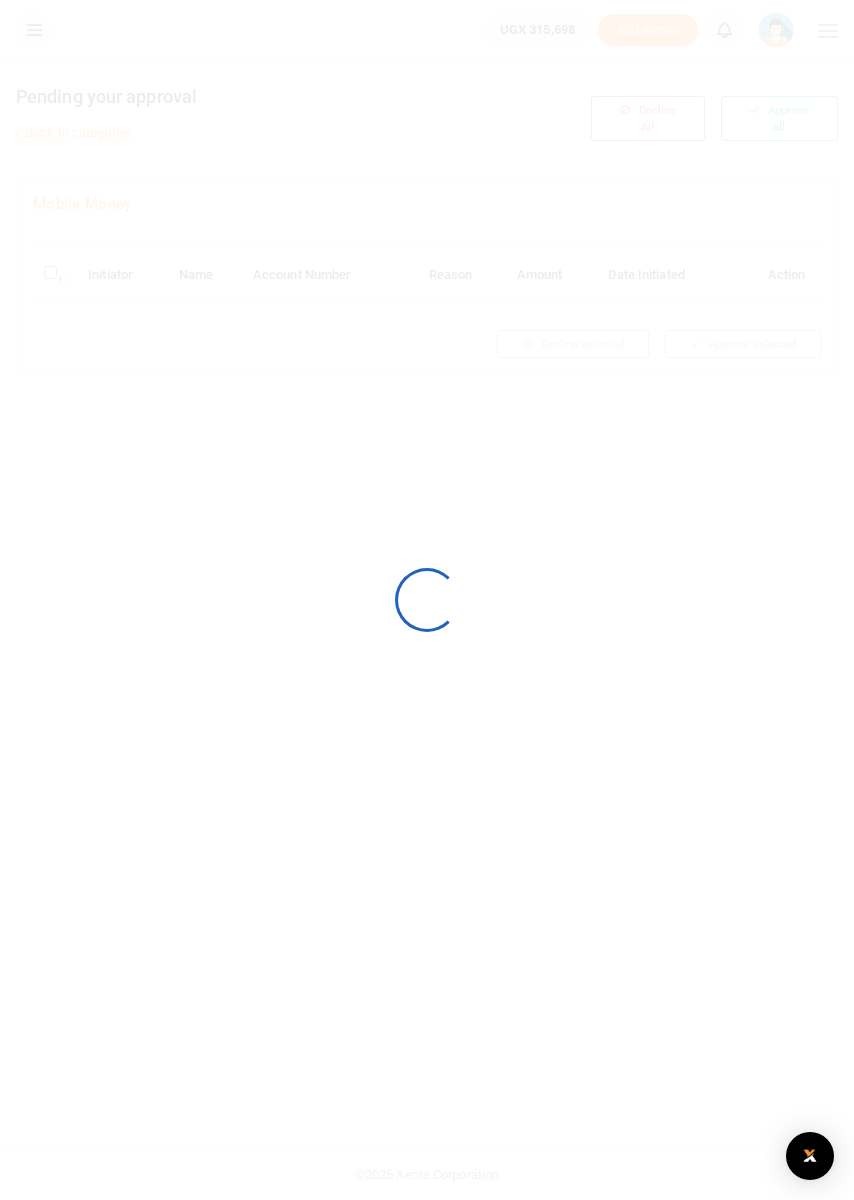 scroll, scrollTop: 0, scrollLeft: 0, axis: both 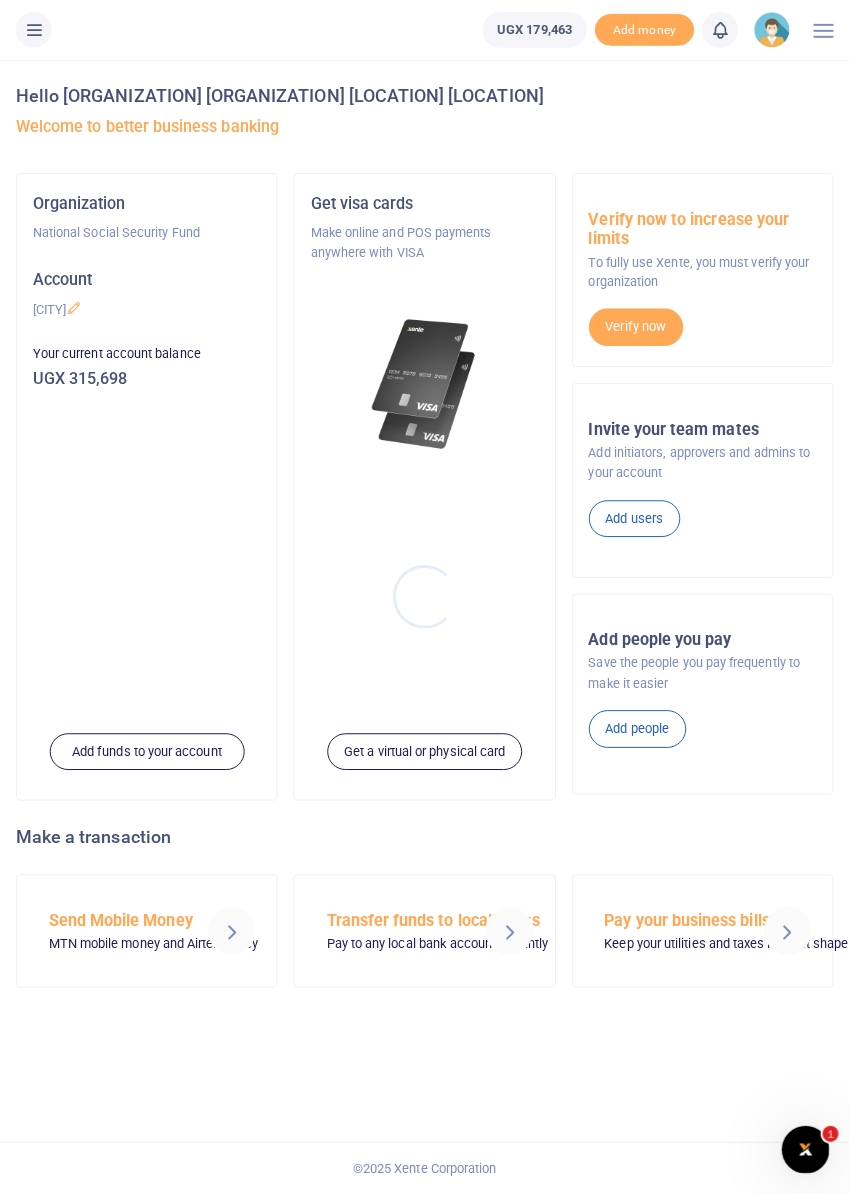 click at bounding box center (427, 600) 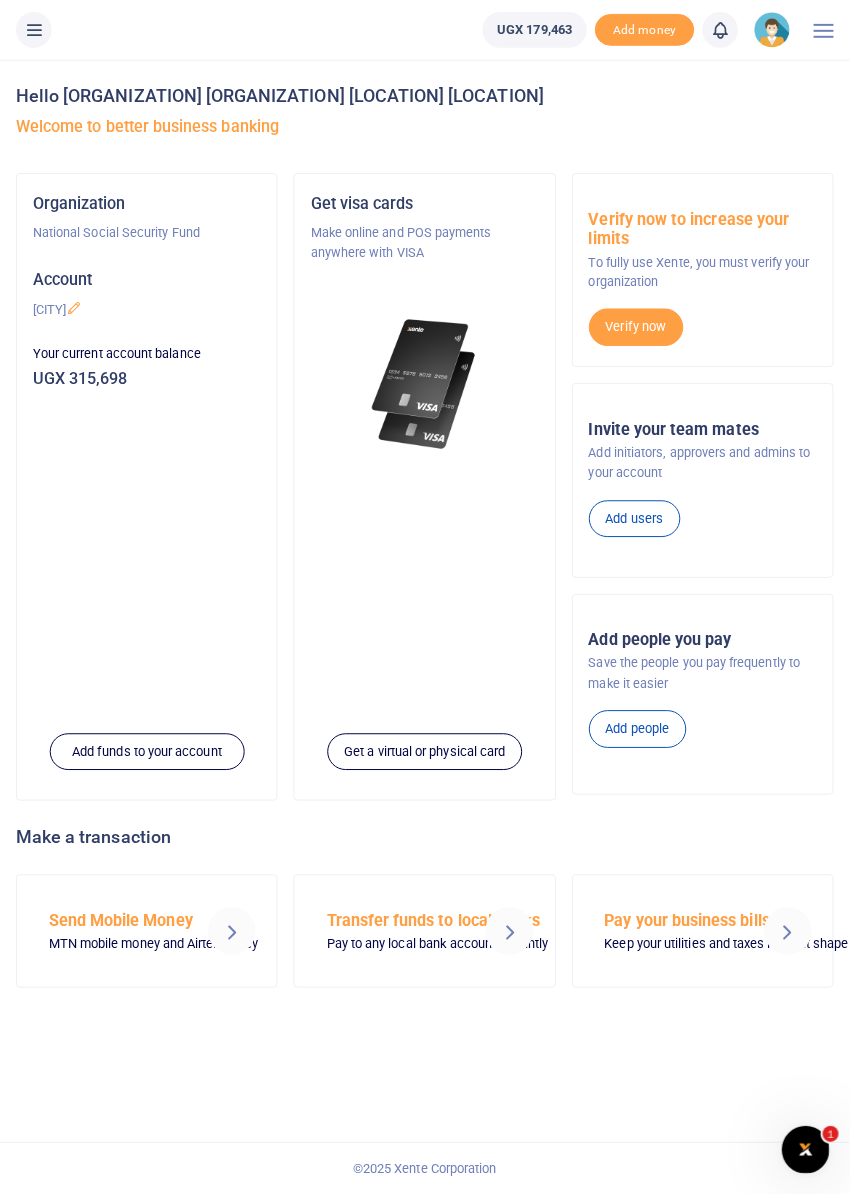 click at bounding box center (724, 30) 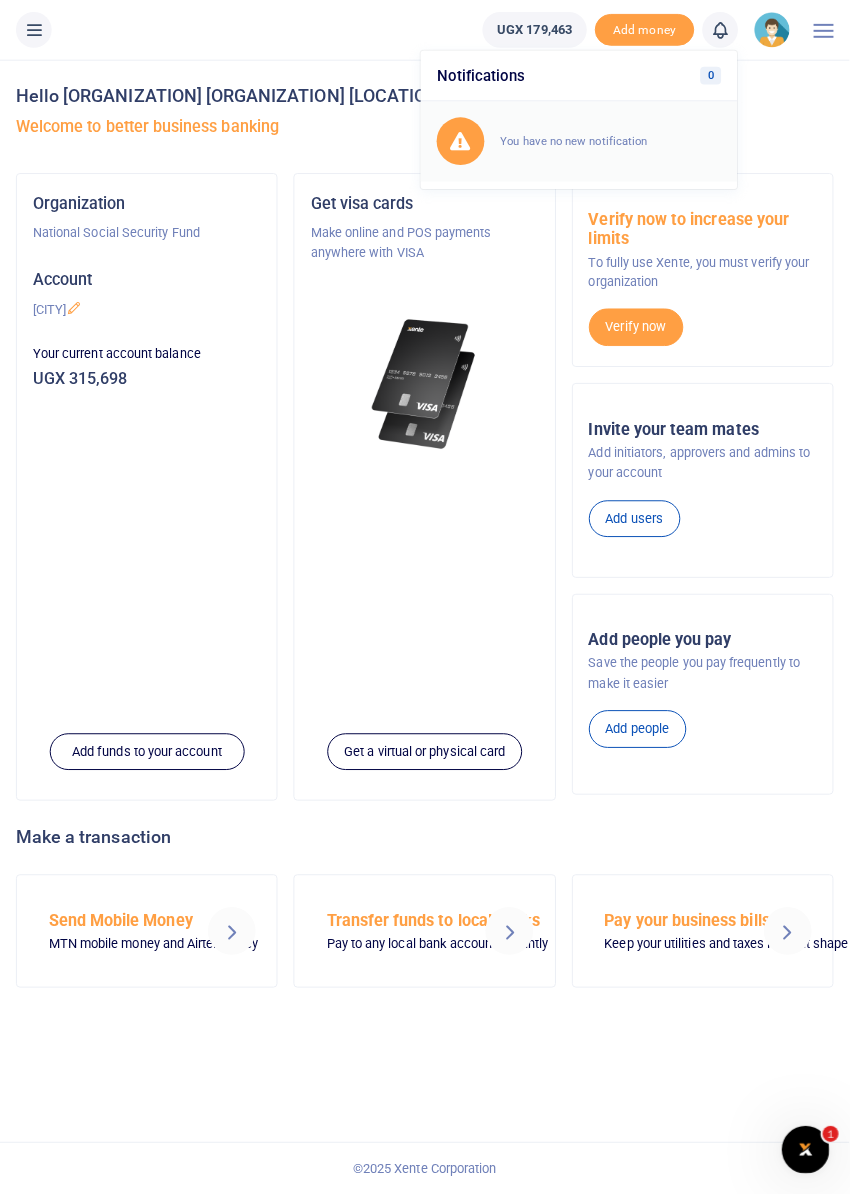 click on "You have no new notification" at bounding box center (582, 142) 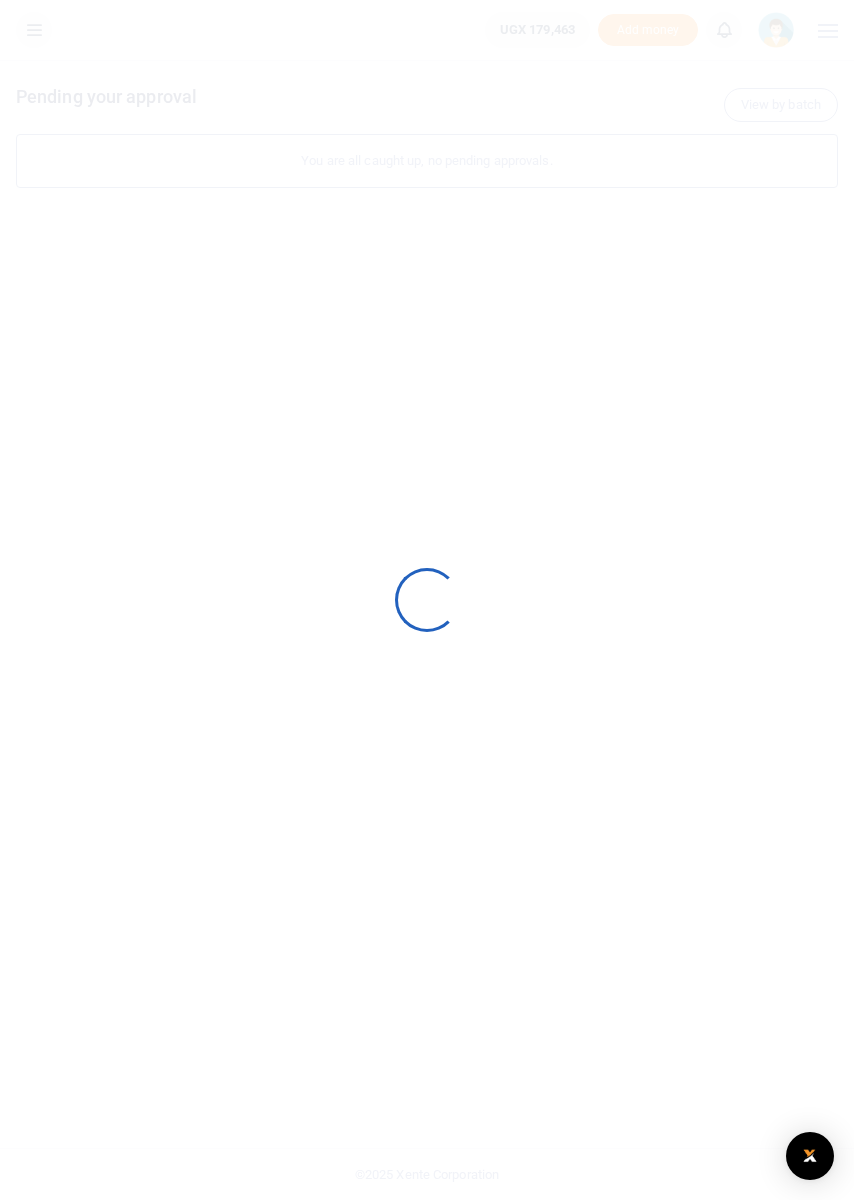scroll, scrollTop: 0, scrollLeft: 0, axis: both 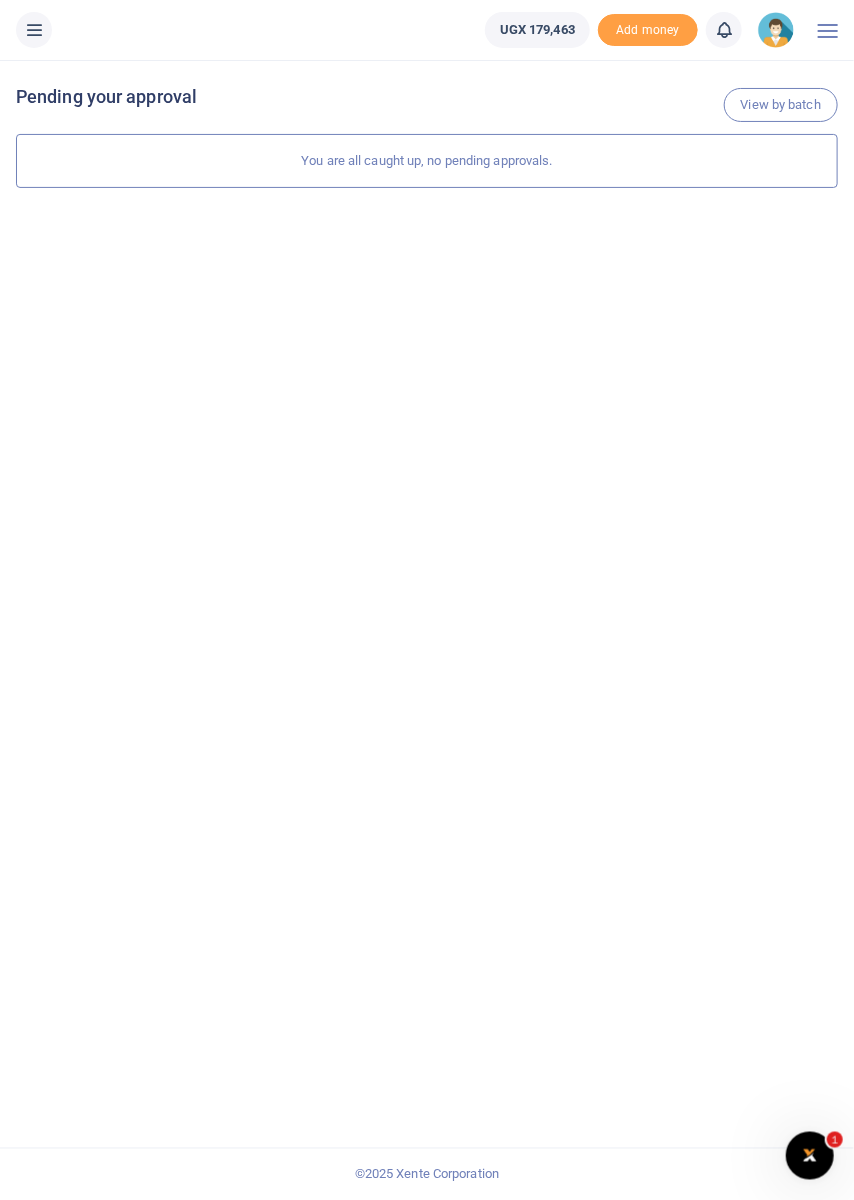 click at bounding box center (34, 30) 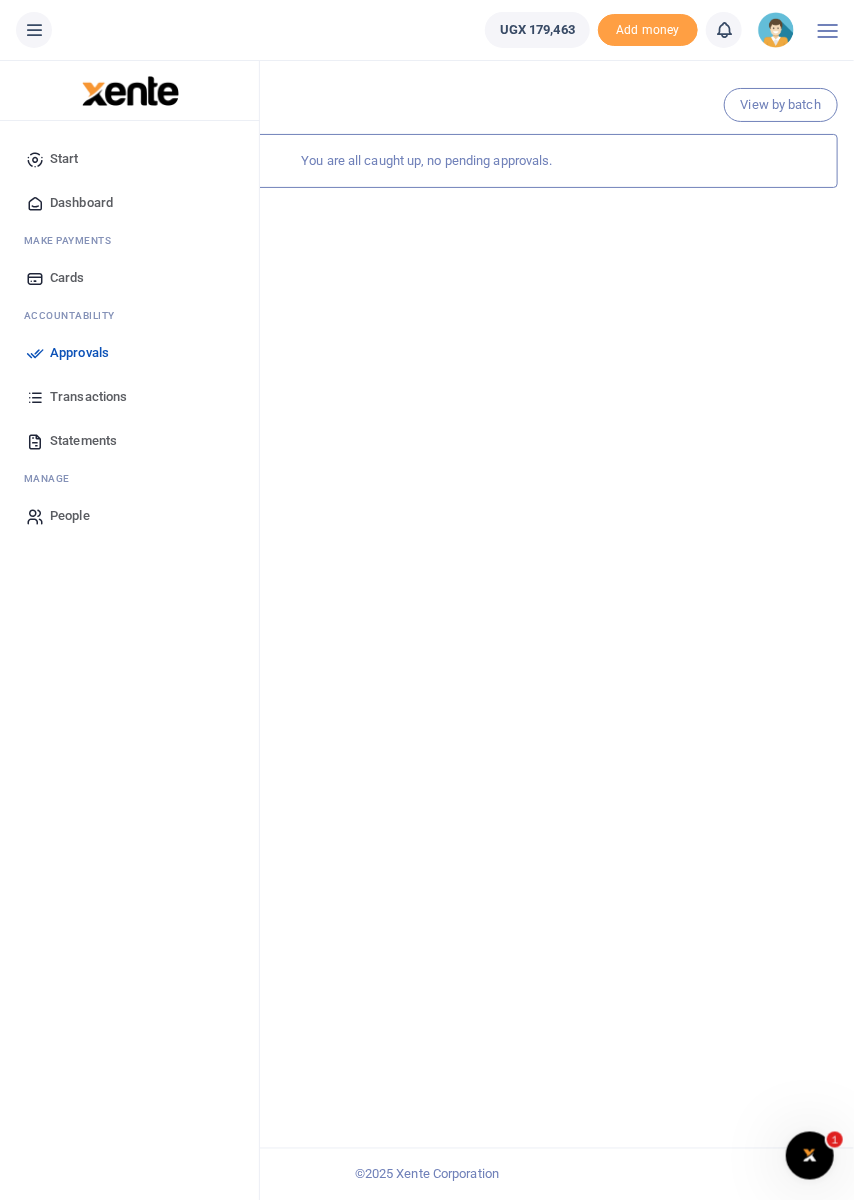 click on "Dashboard" at bounding box center (81, 203) 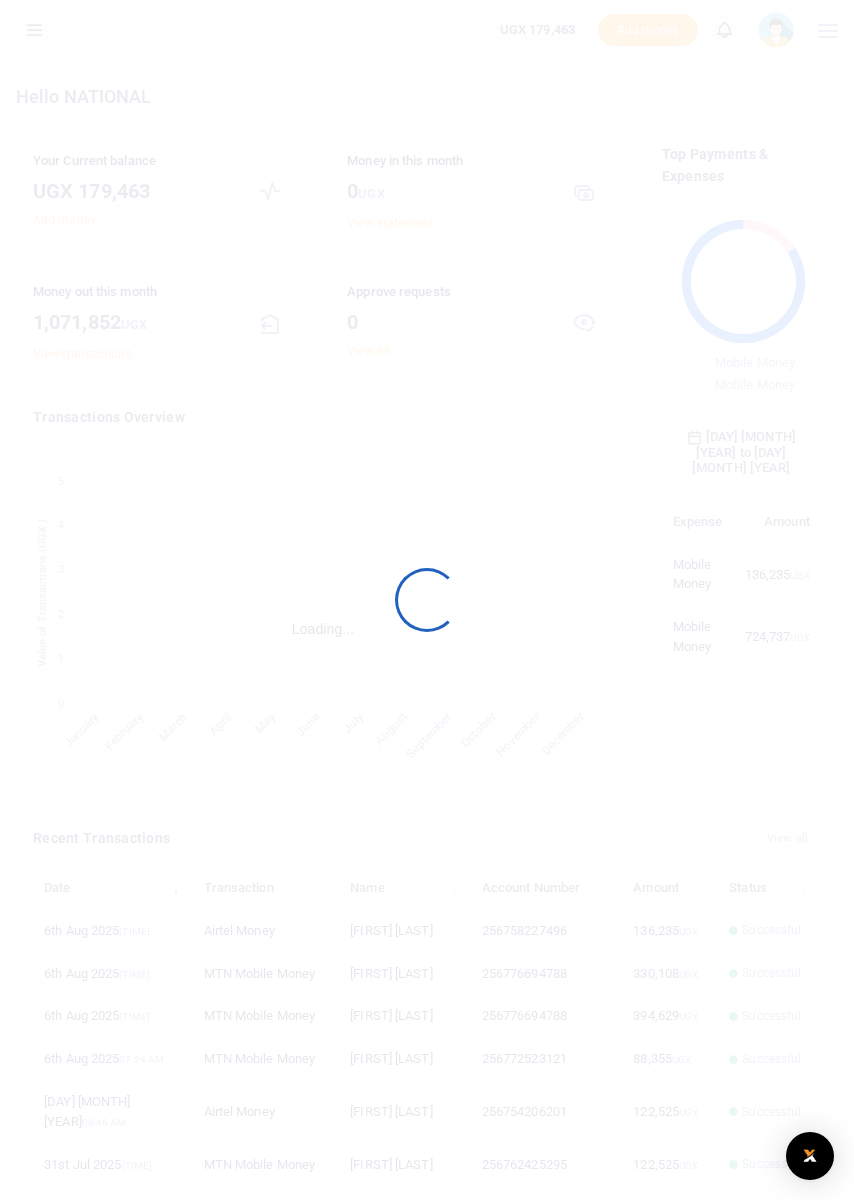 scroll, scrollTop: 0, scrollLeft: 0, axis: both 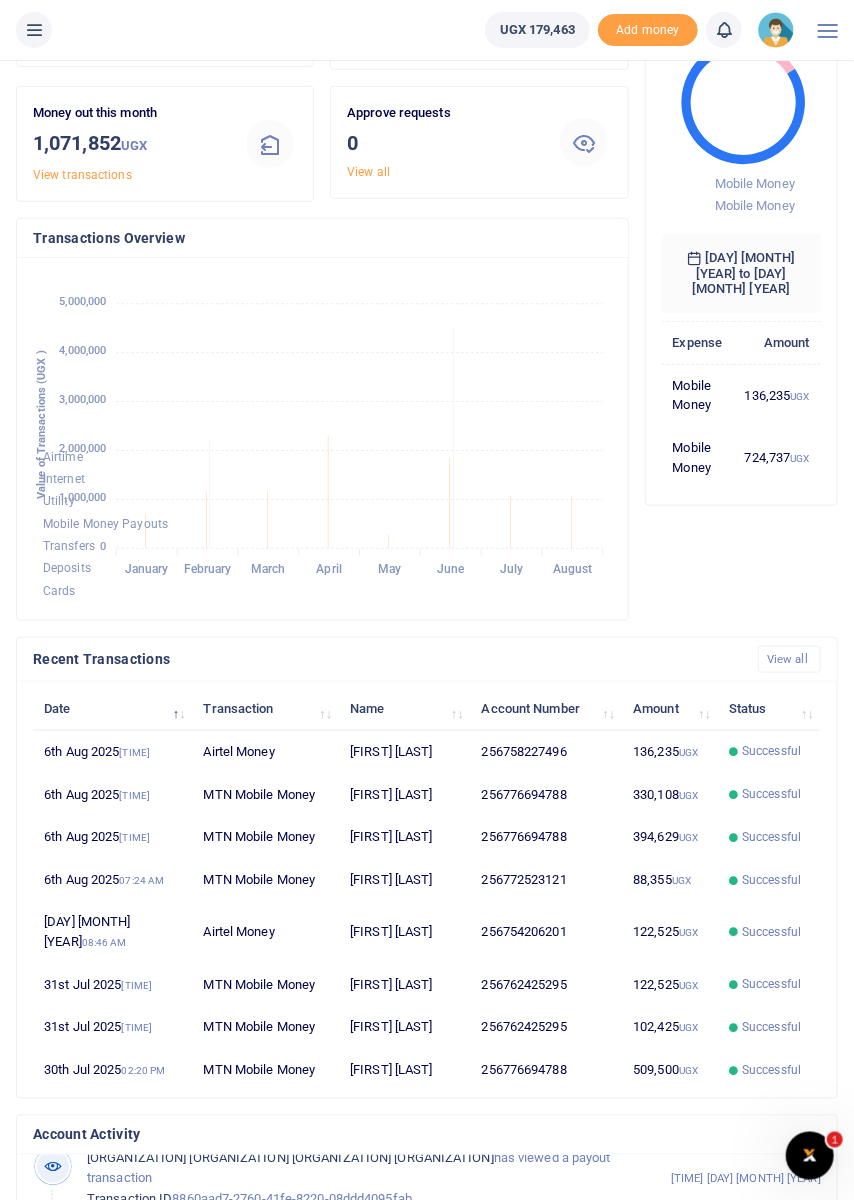 click at bounding box center (809, 1155) 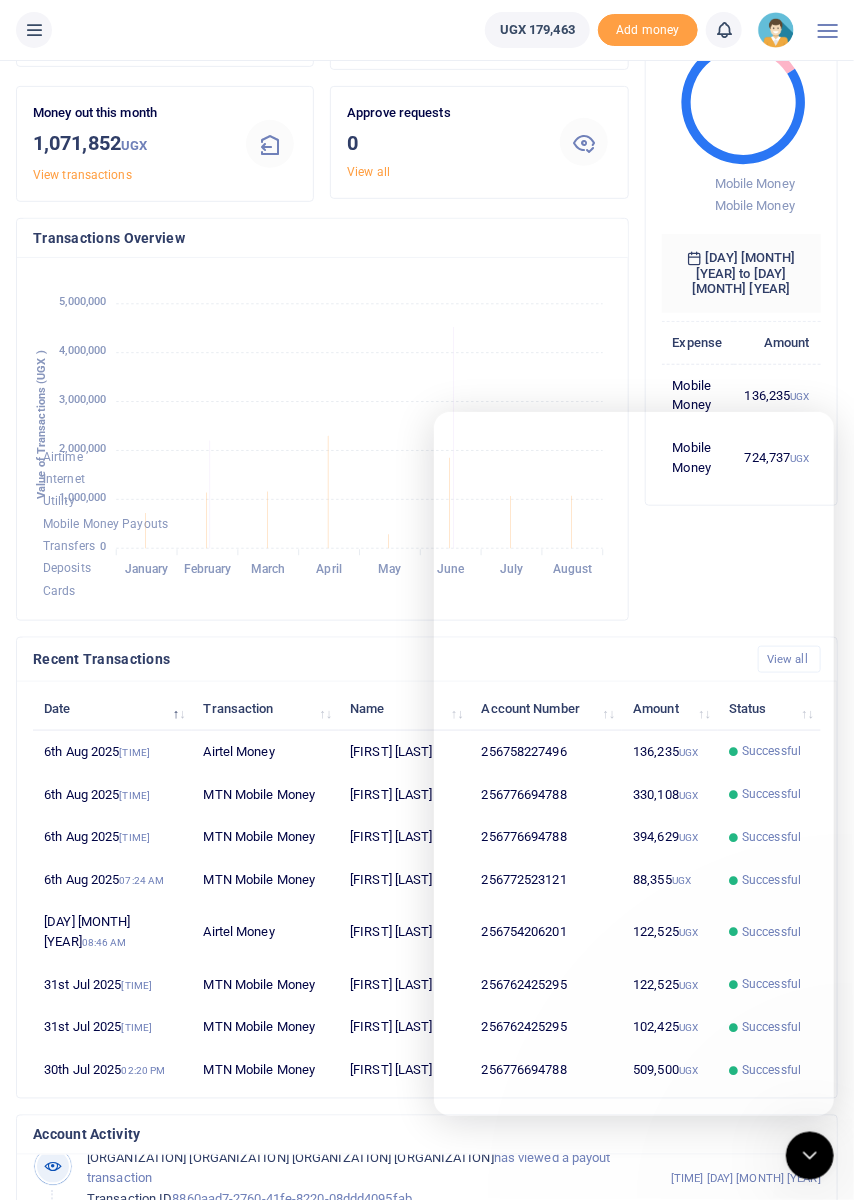 scroll, scrollTop: 1, scrollLeft: 1, axis: both 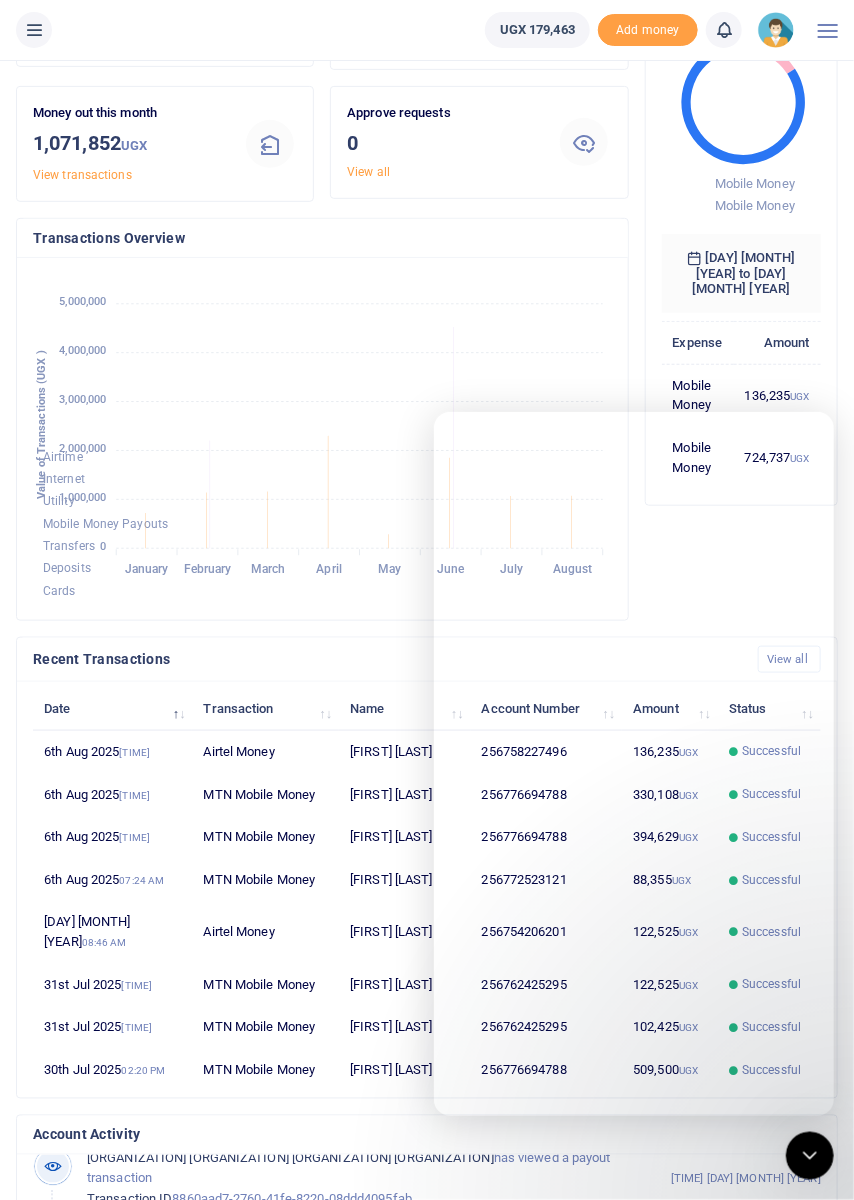 click on "Account Activity" at bounding box center (427, 1135) 